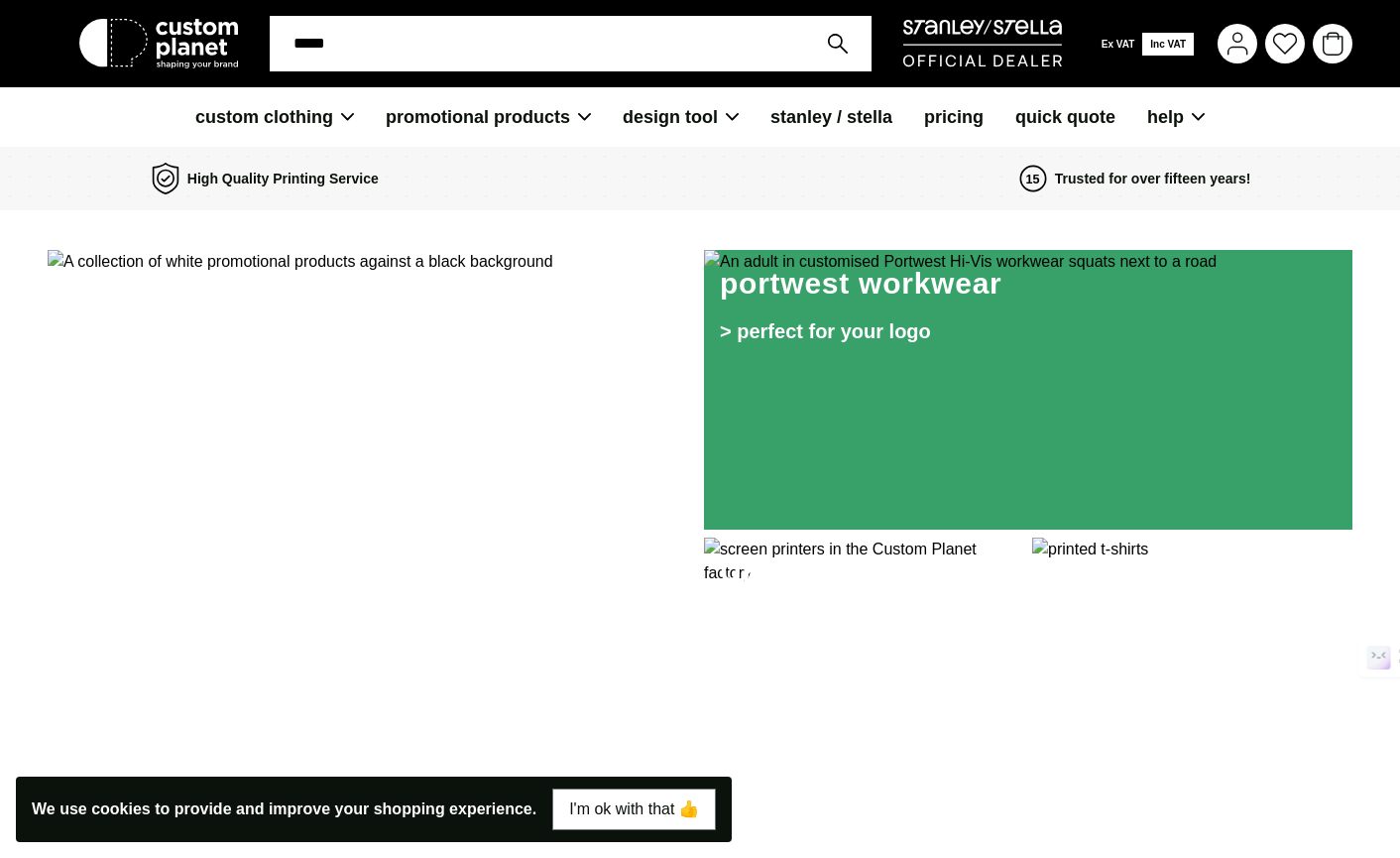 scroll, scrollTop: 0, scrollLeft: 0, axis: both 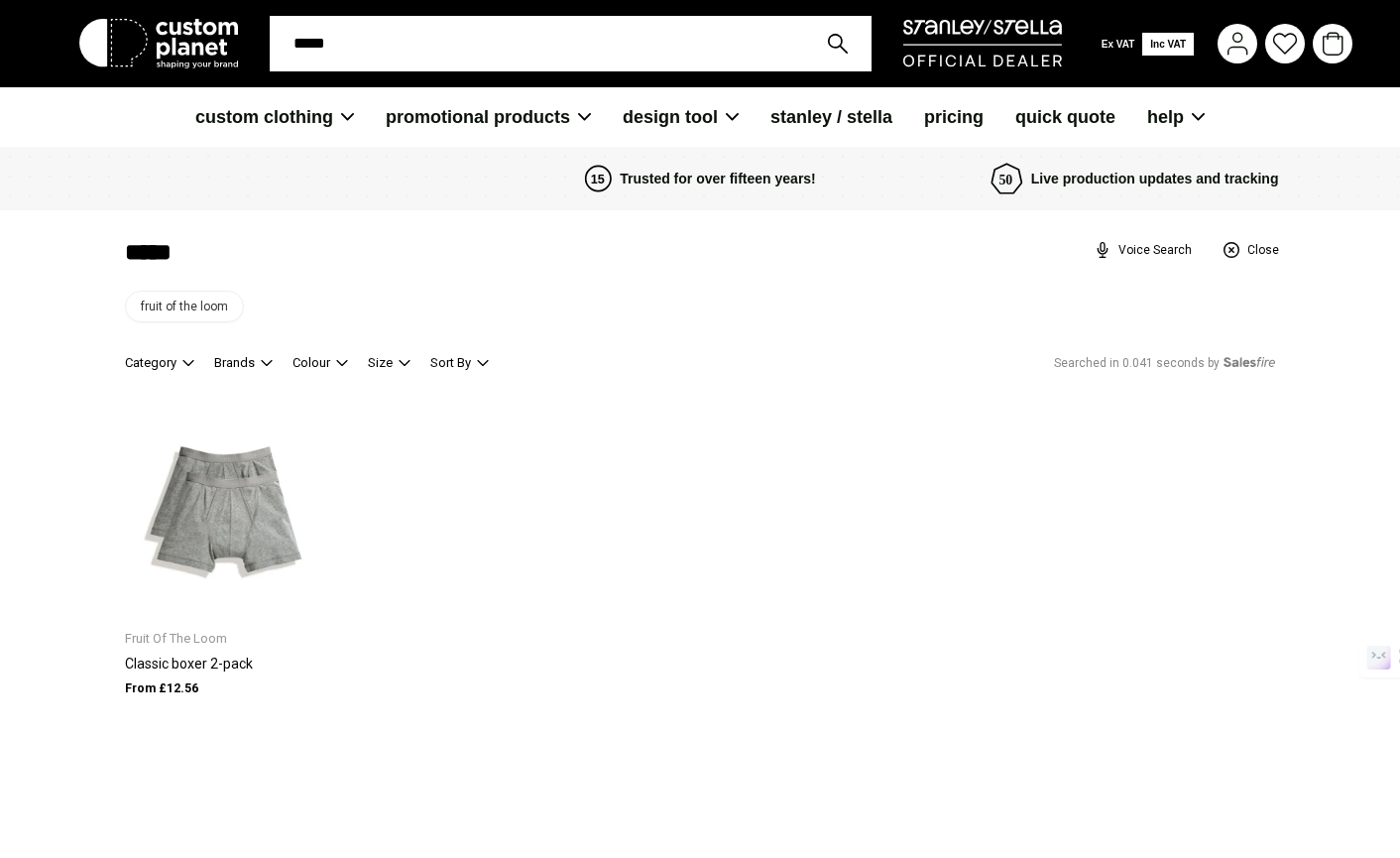 click on "*****" at bounding box center [536, 44] 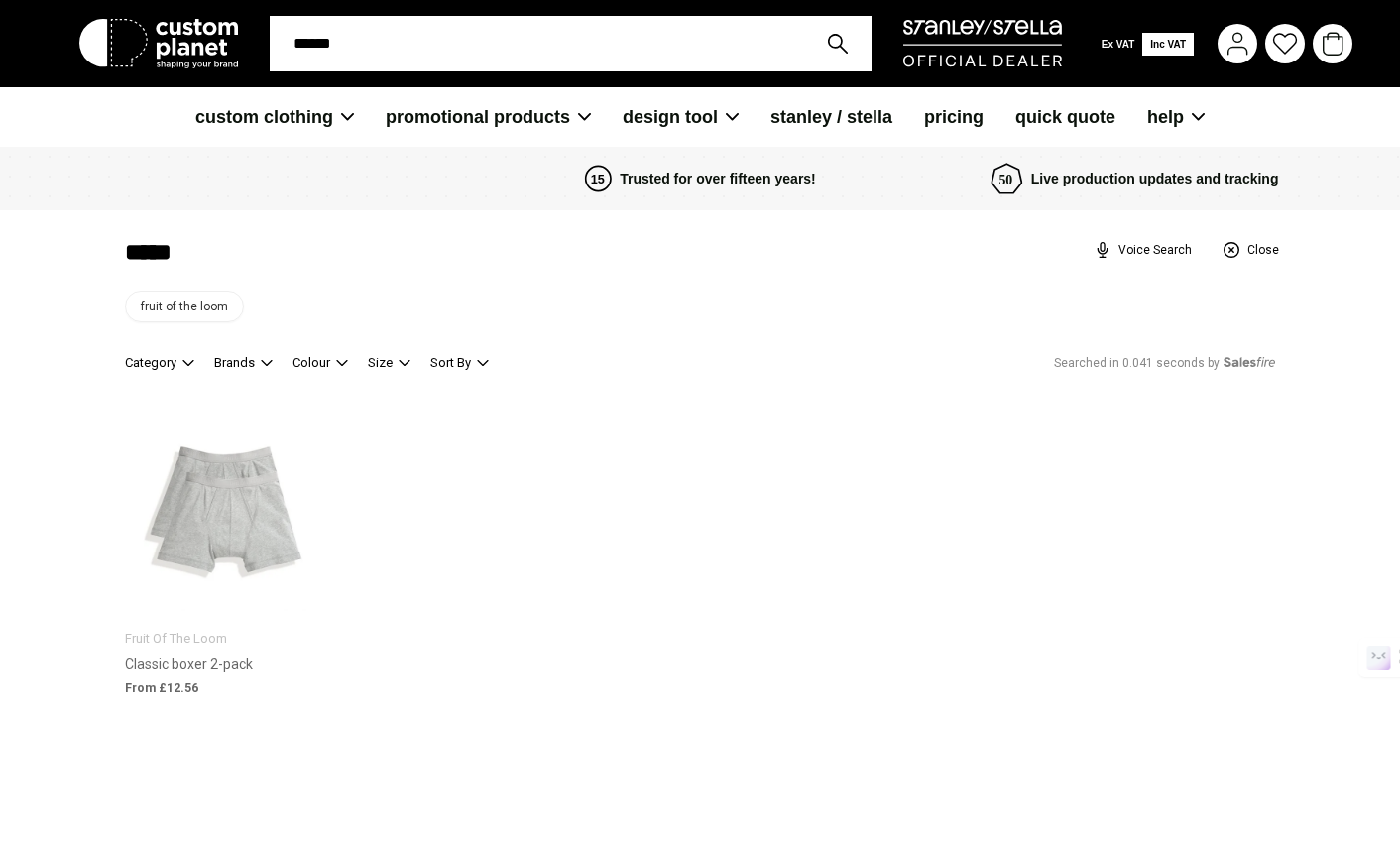 type on "*****" 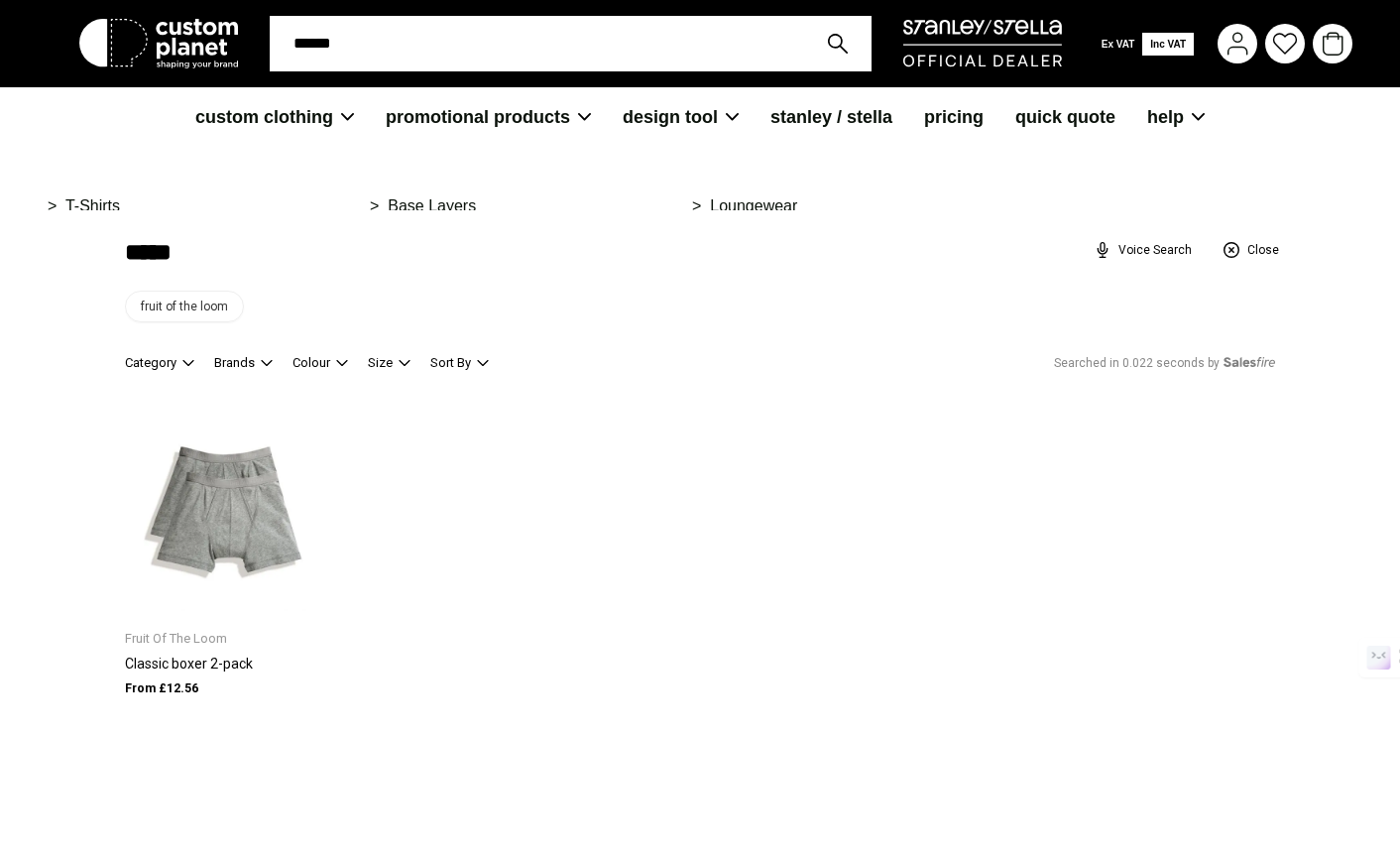 click on "custom clothing" at bounding box center (275, 117) 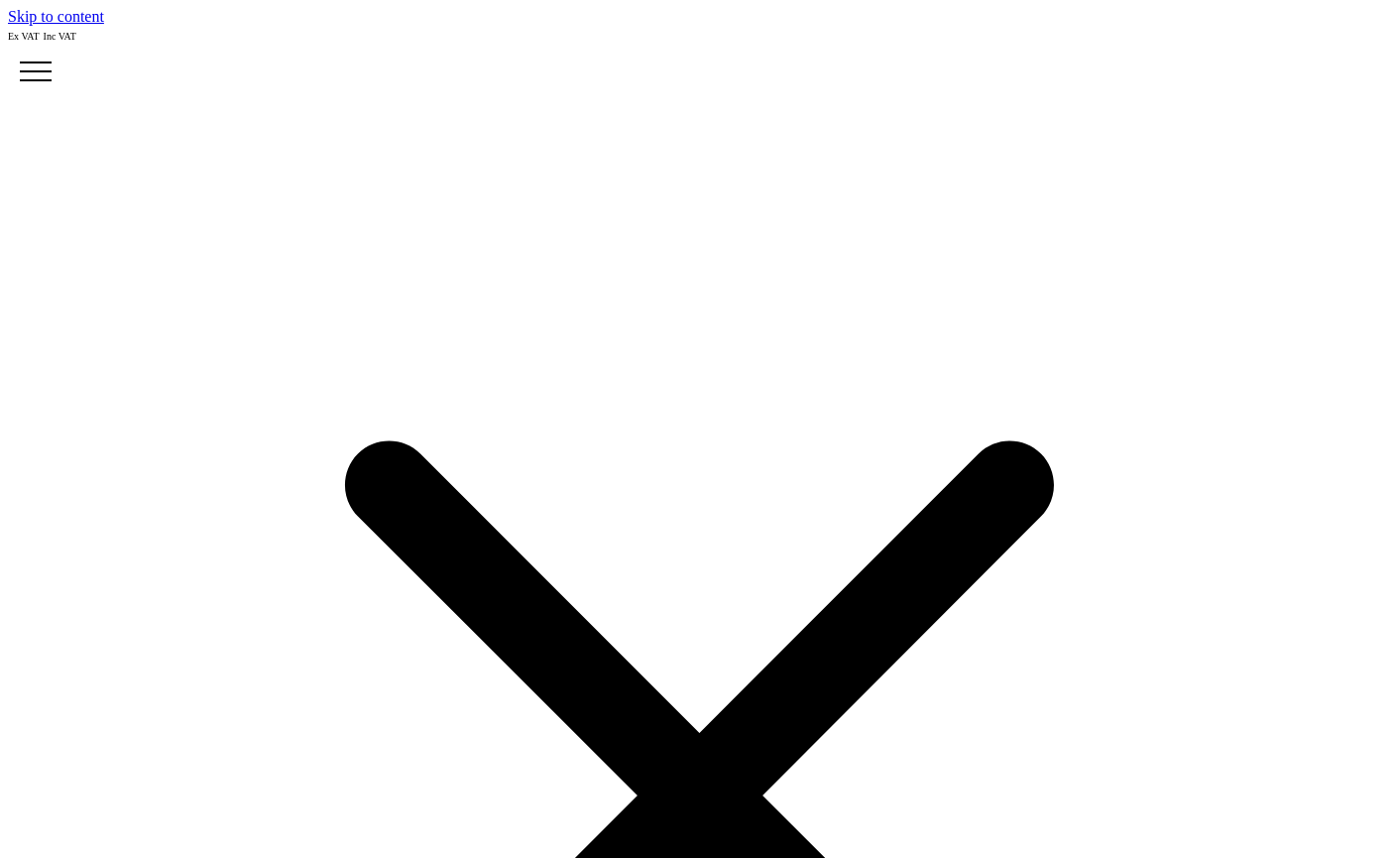 scroll, scrollTop: 0, scrollLeft: 0, axis: both 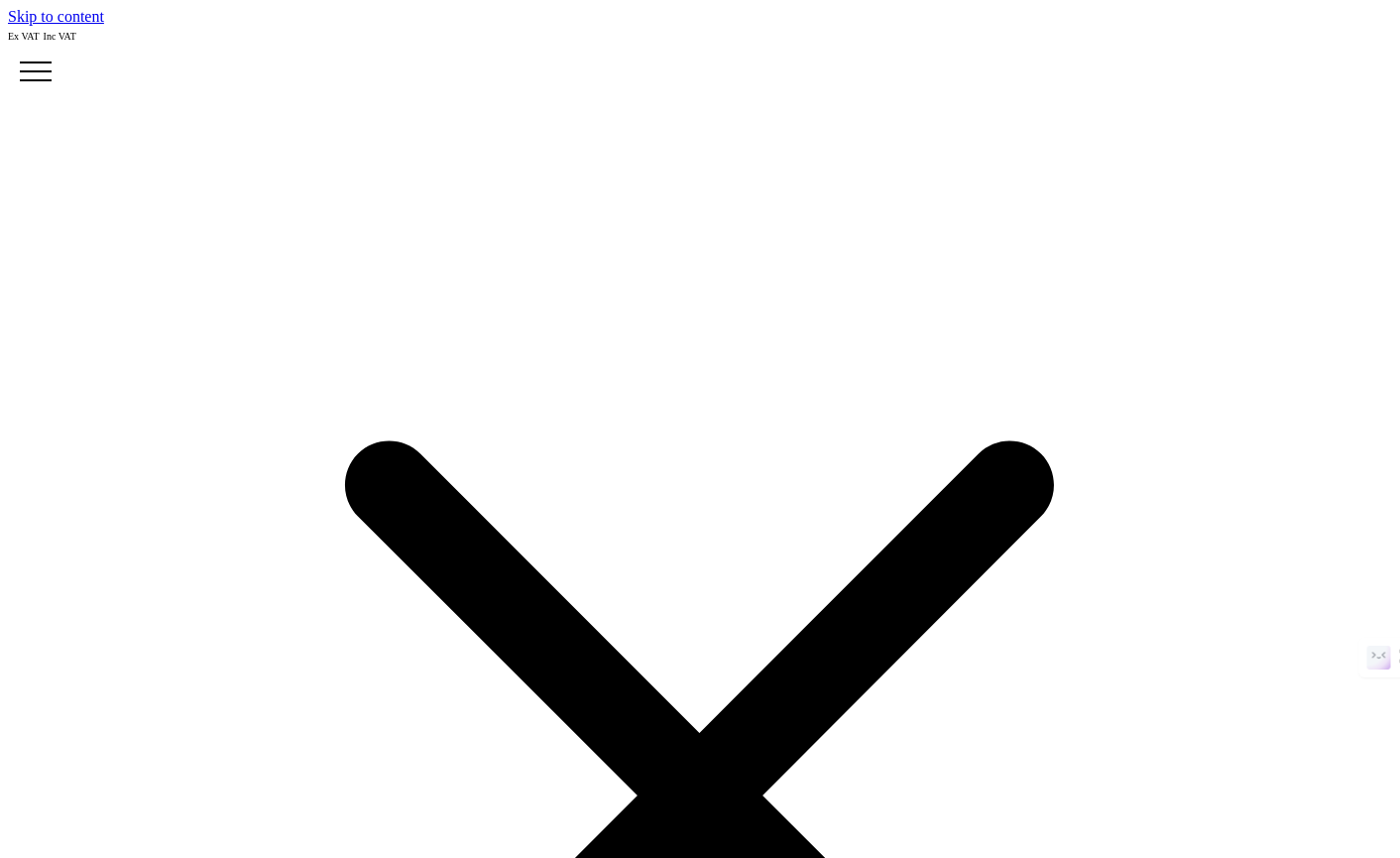 click at bounding box center [78, 2013] 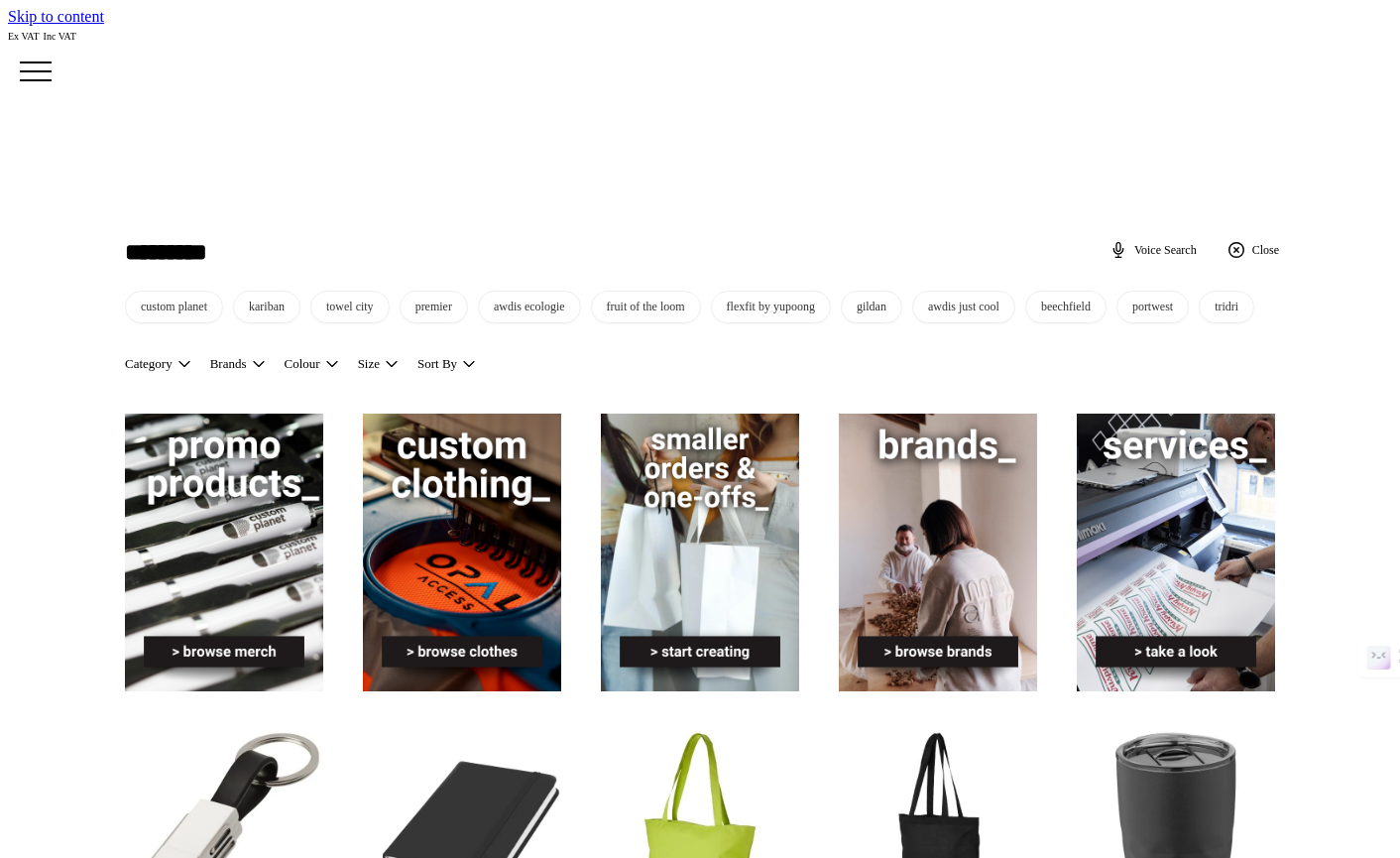 scroll, scrollTop: 0, scrollLeft: 0, axis: both 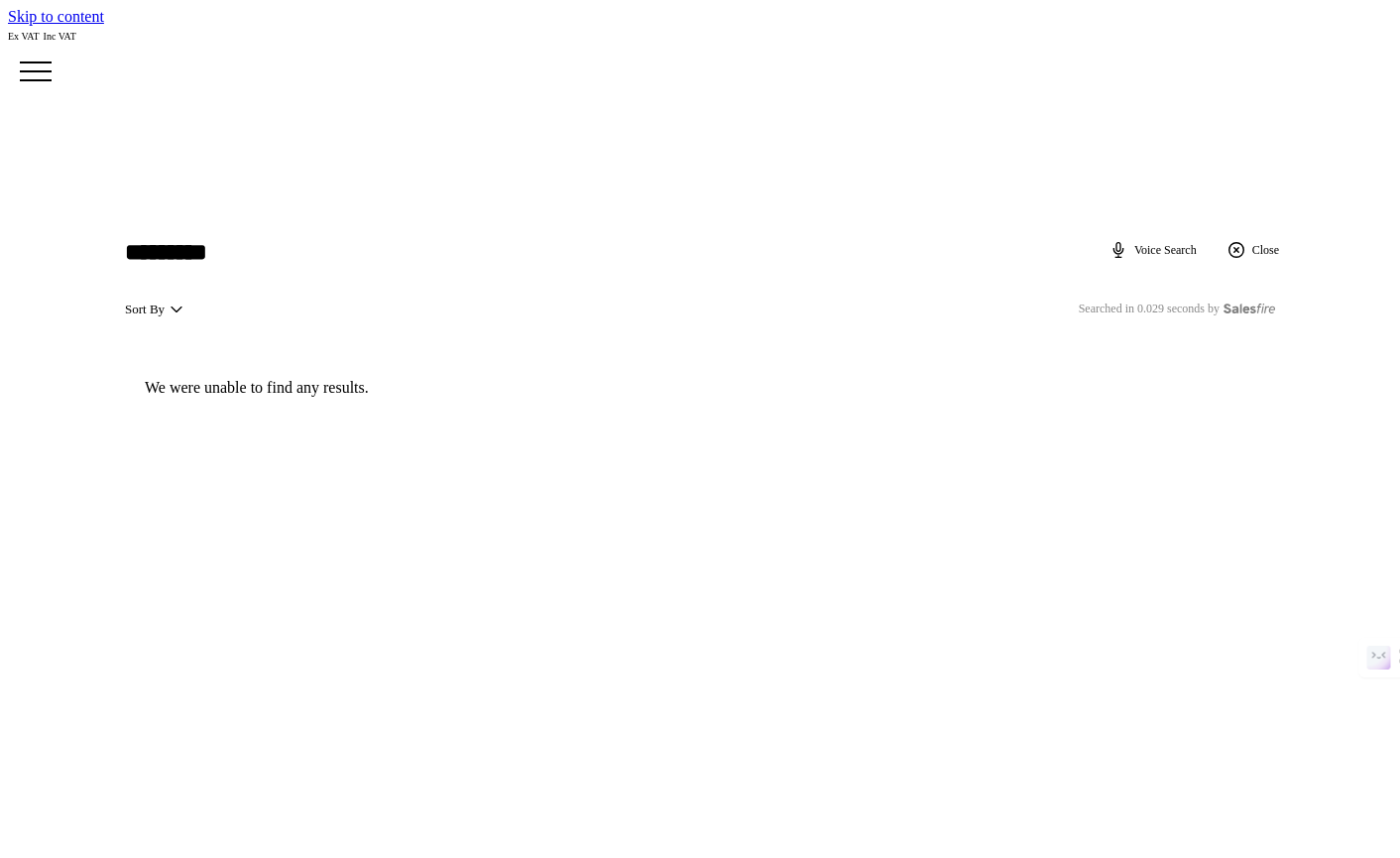 type on "*********" 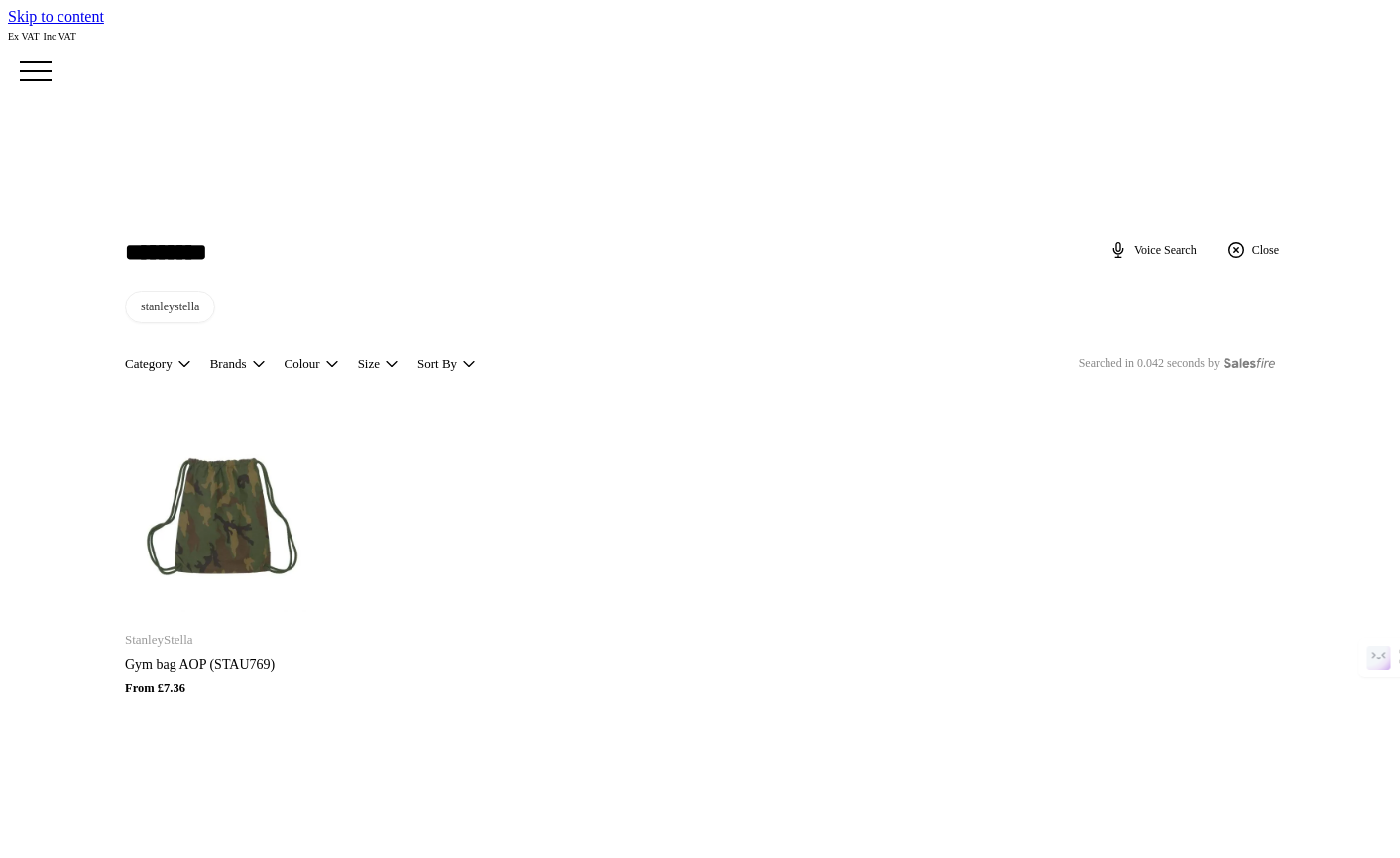 click on "********" at bounding box center [78, 2013] 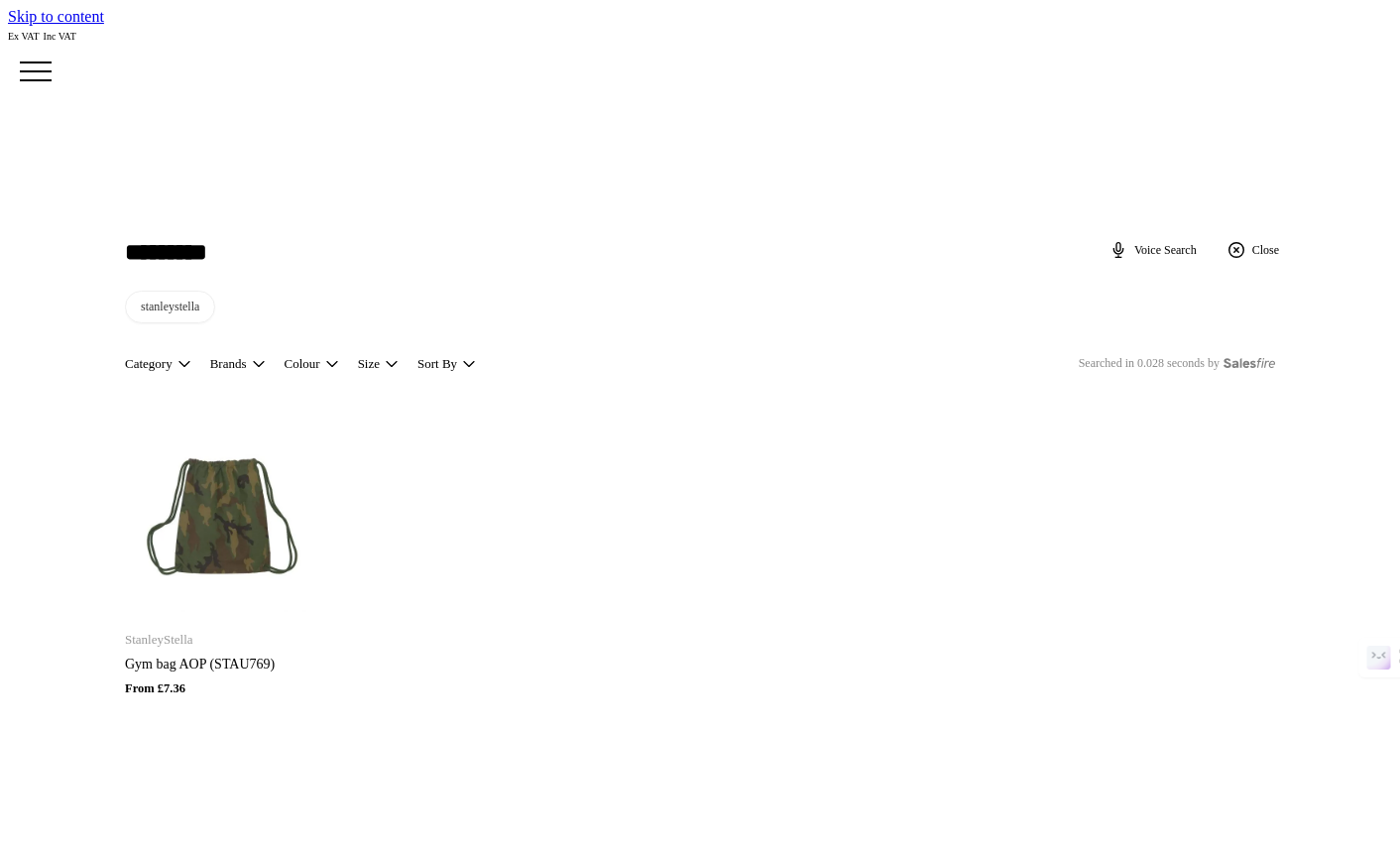 click on "*******" at bounding box center [78, 2013] 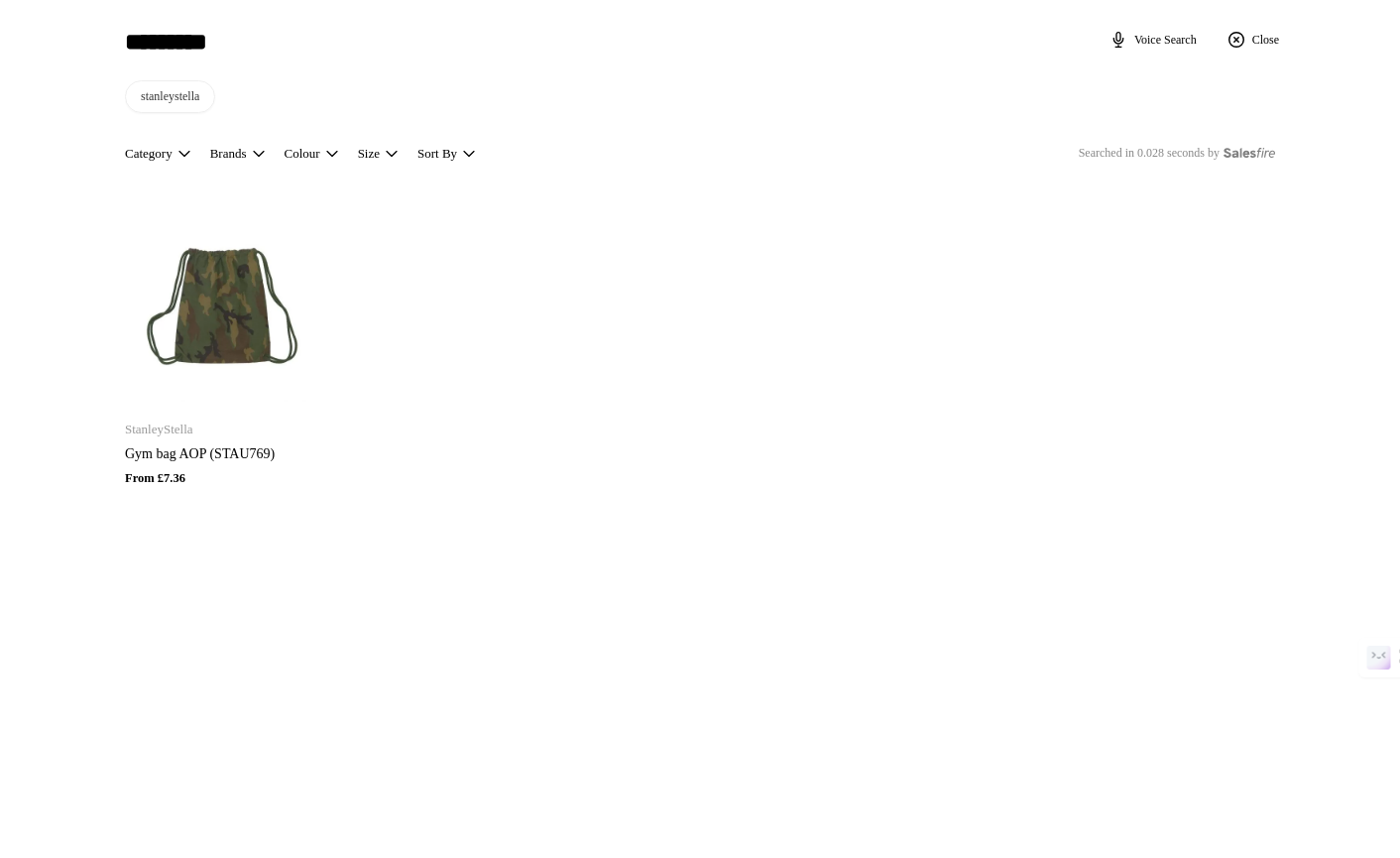 scroll, scrollTop: 0, scrollLeft: 0, axis: both 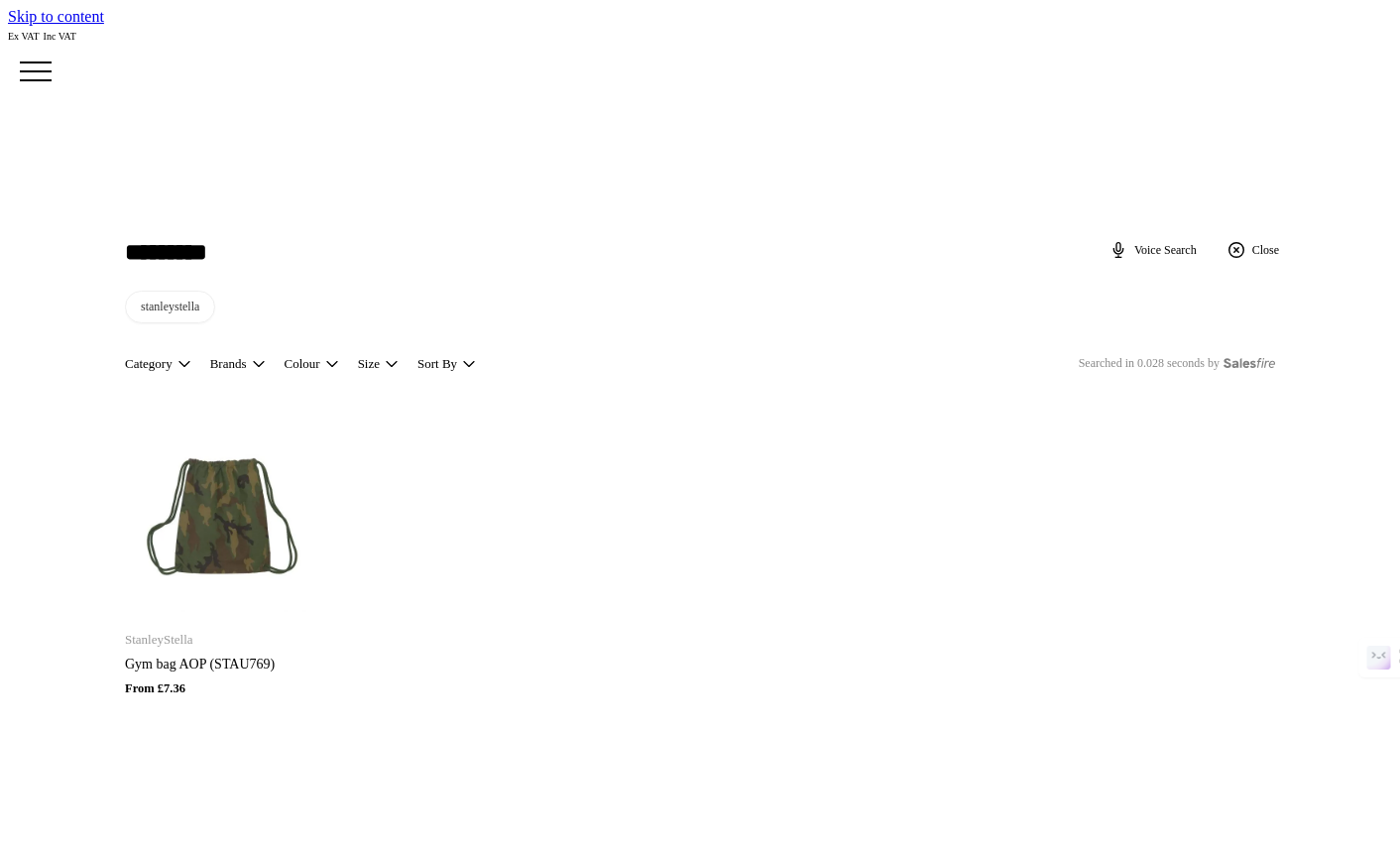 click on "*******" at bounding box center [78, 2013] 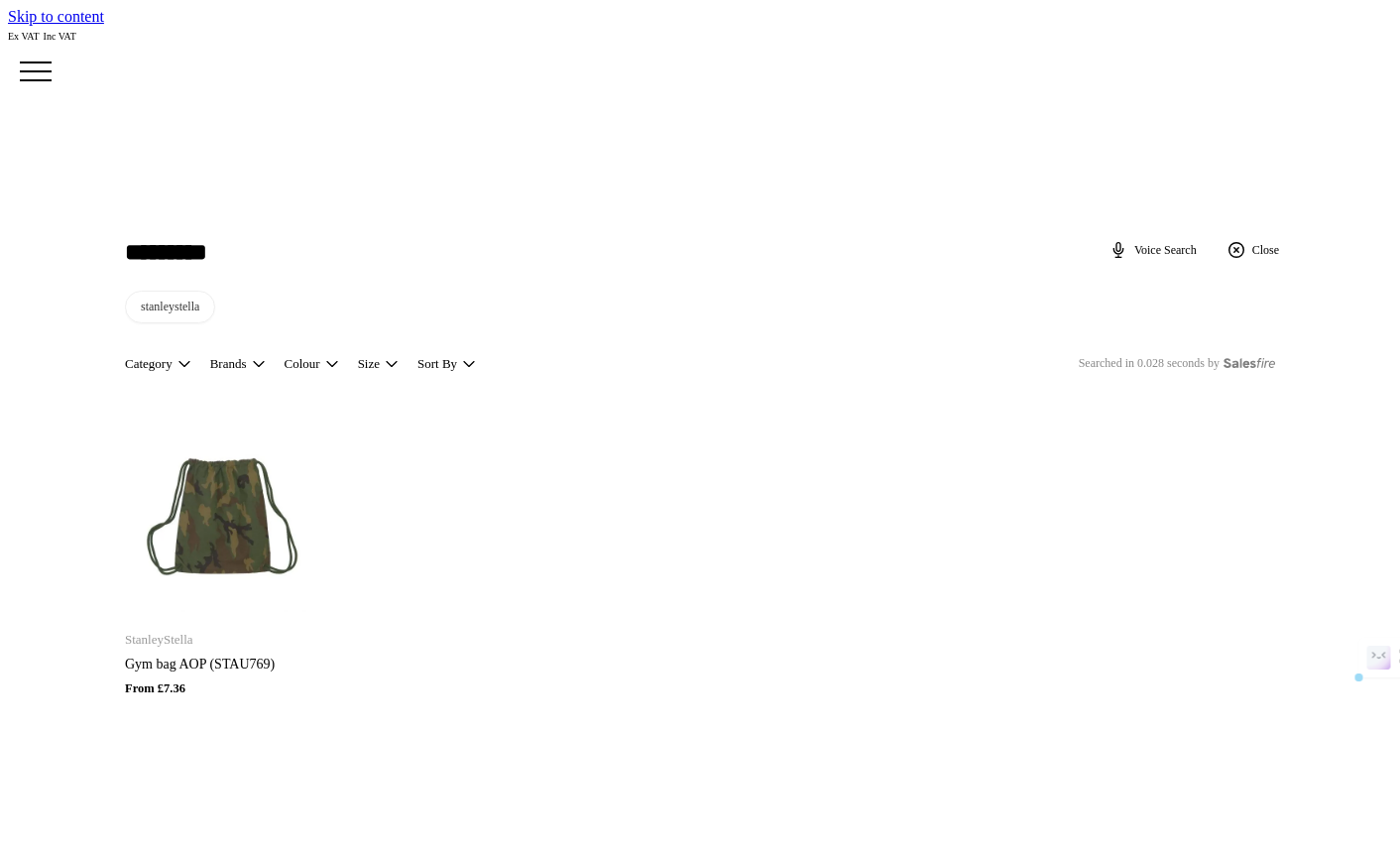 click on "*******" at bounding box center [78, 2013] 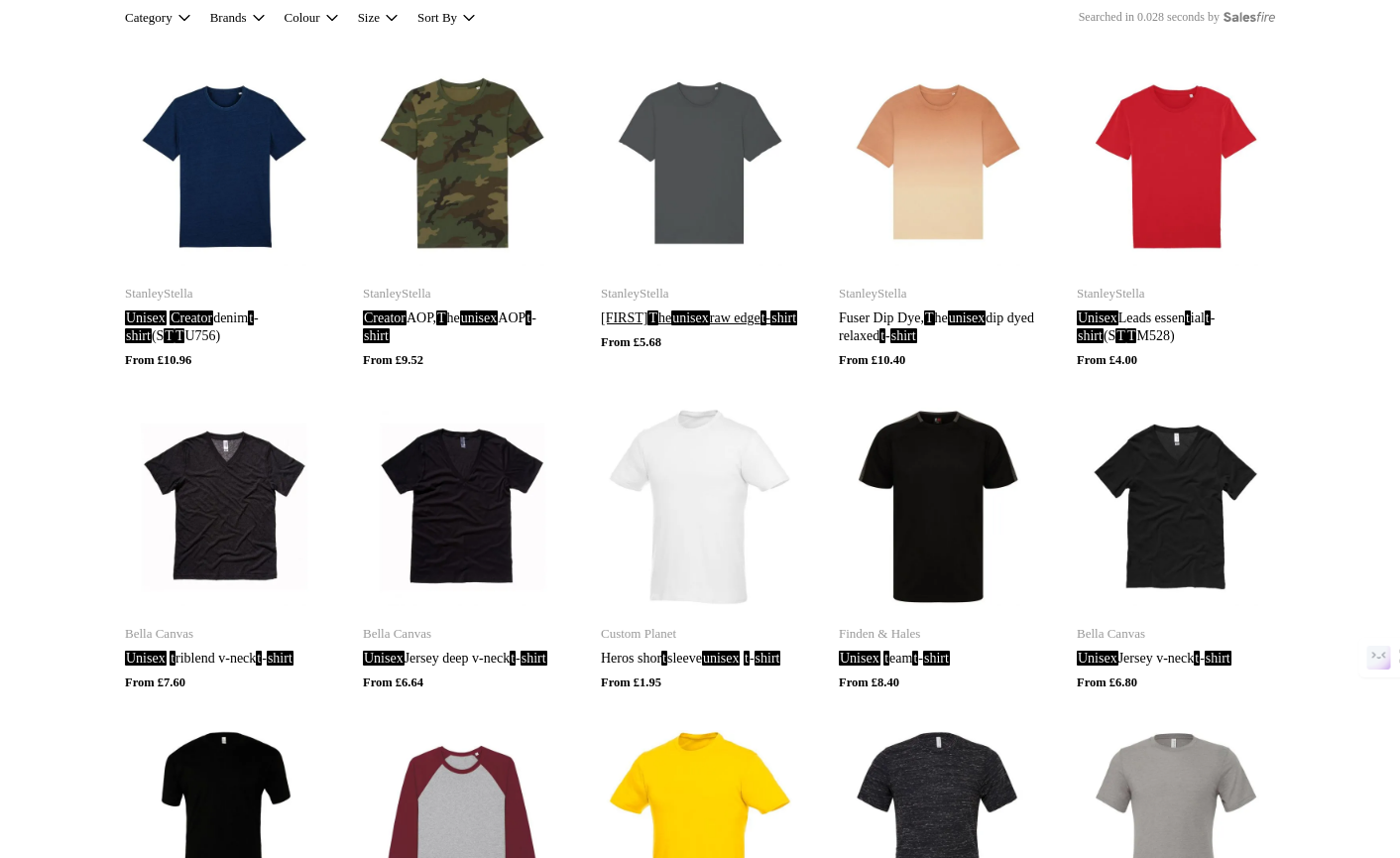 scroll, scrollTop: 411, scrollLeft: 0, axis: vertical 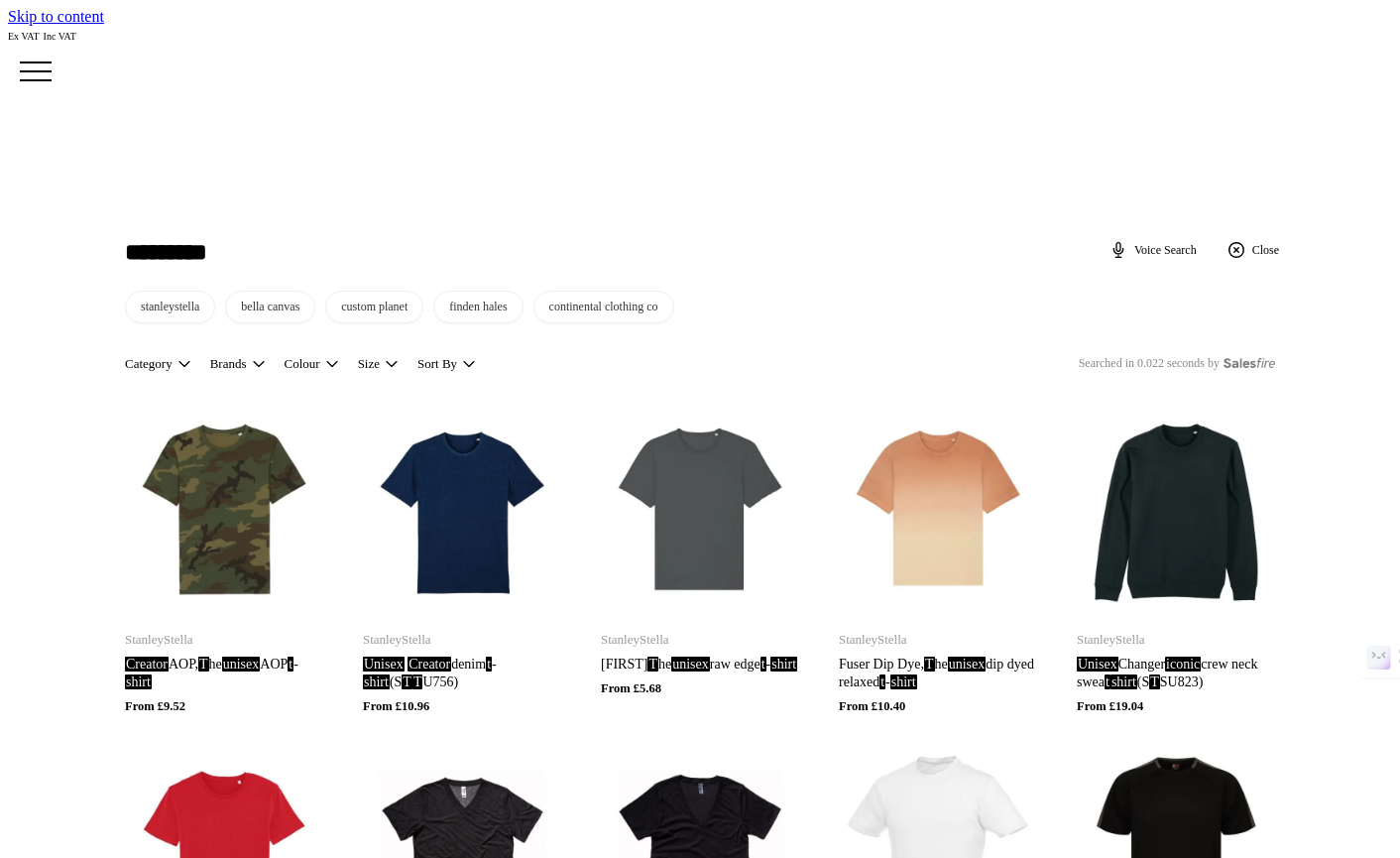 click on "**********" at bounding box center (78, 2013) 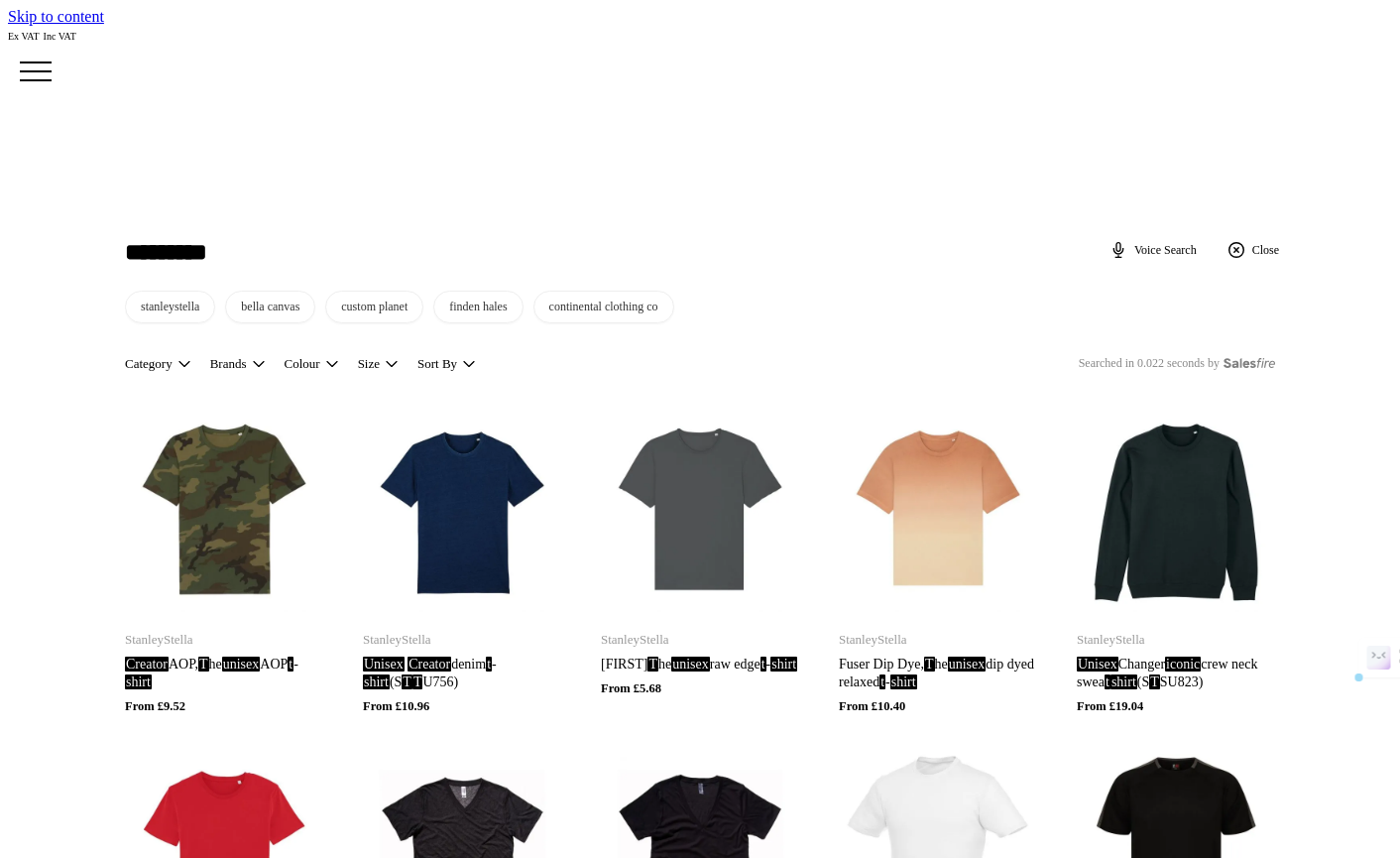 click on "**********" at bounding box center (78, 2013) 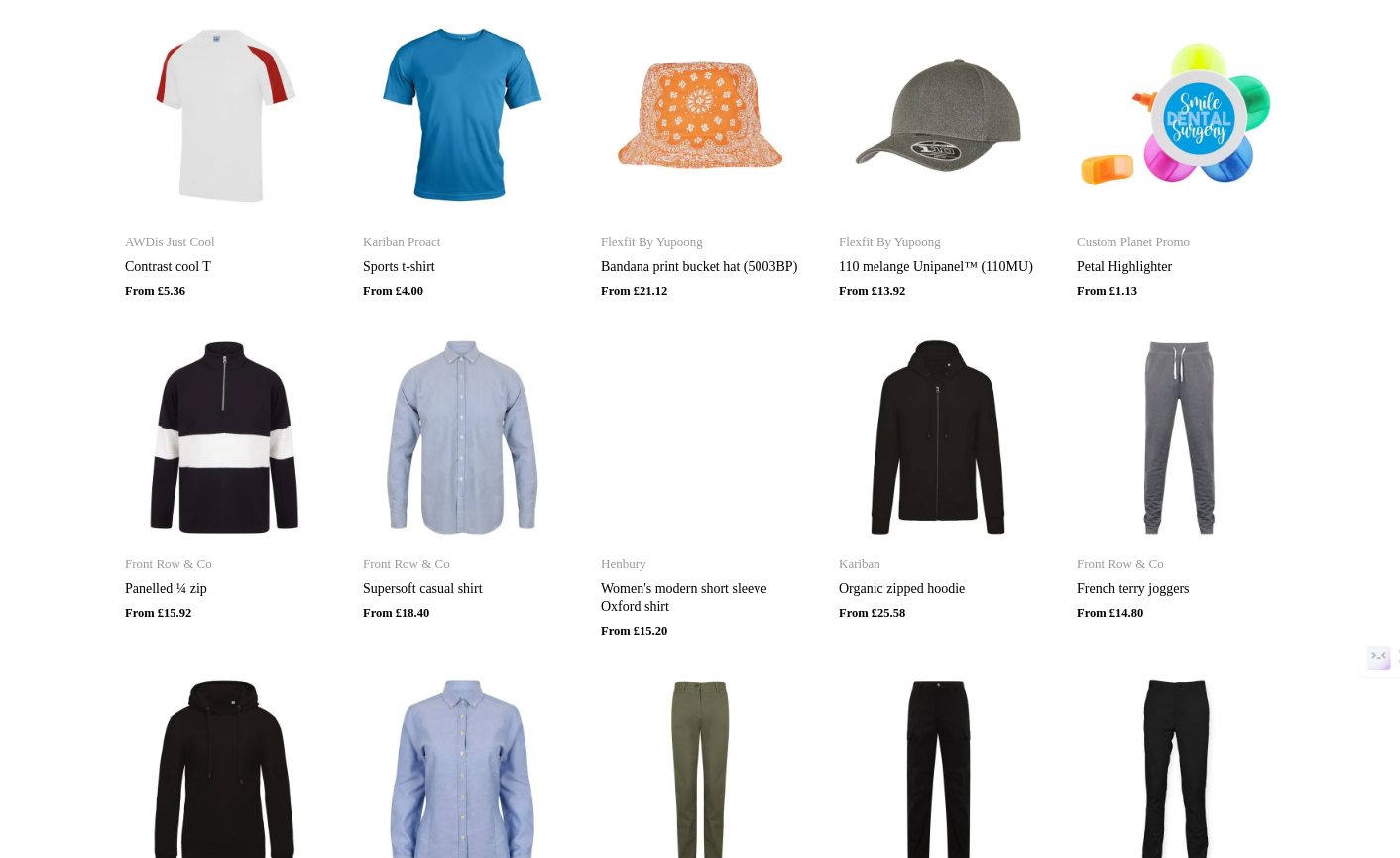 scroll, scrollTop: 1727, scrollLeft: 0, axis: vertical 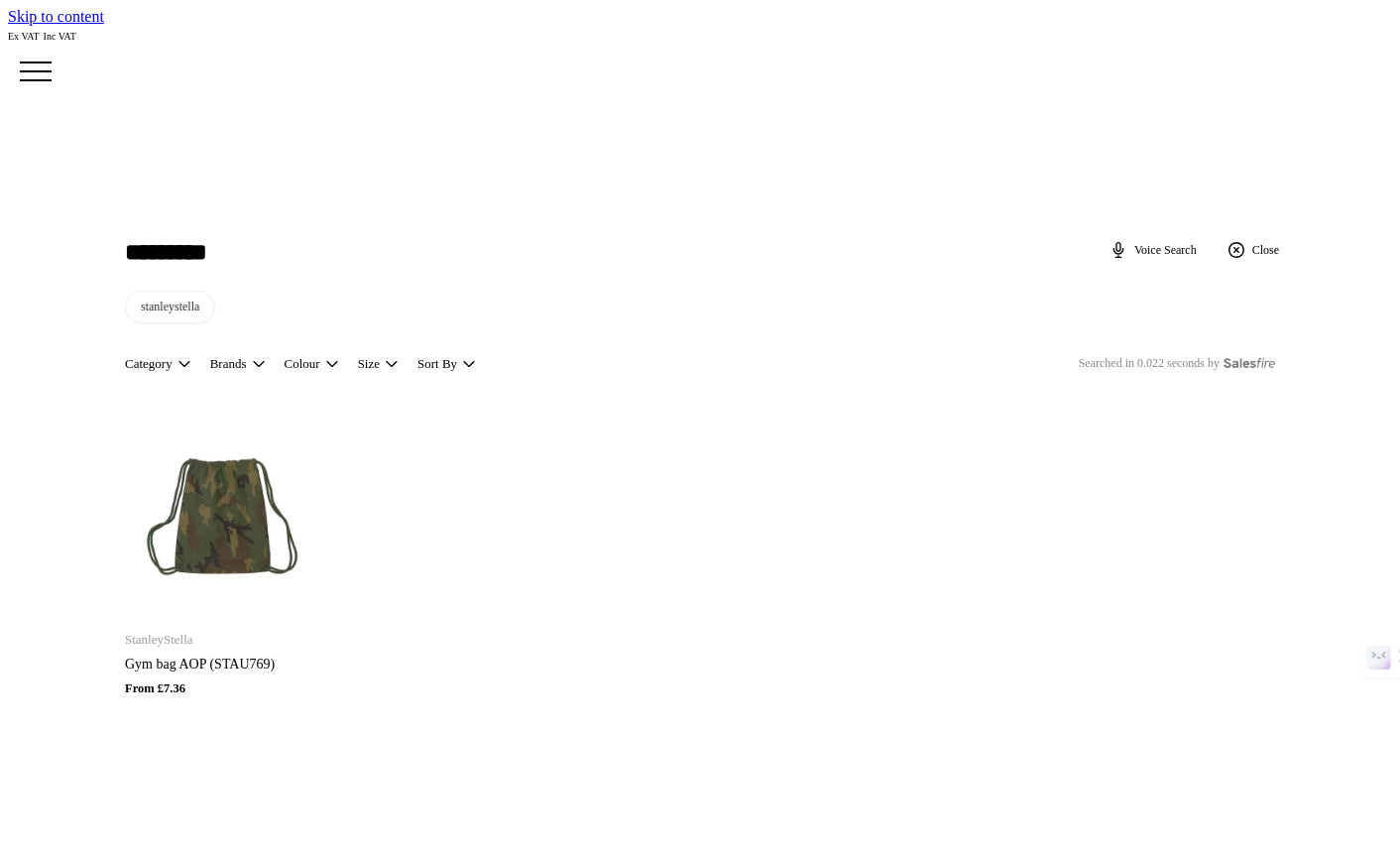 click on "*******" at bounding box center (78, 2013) 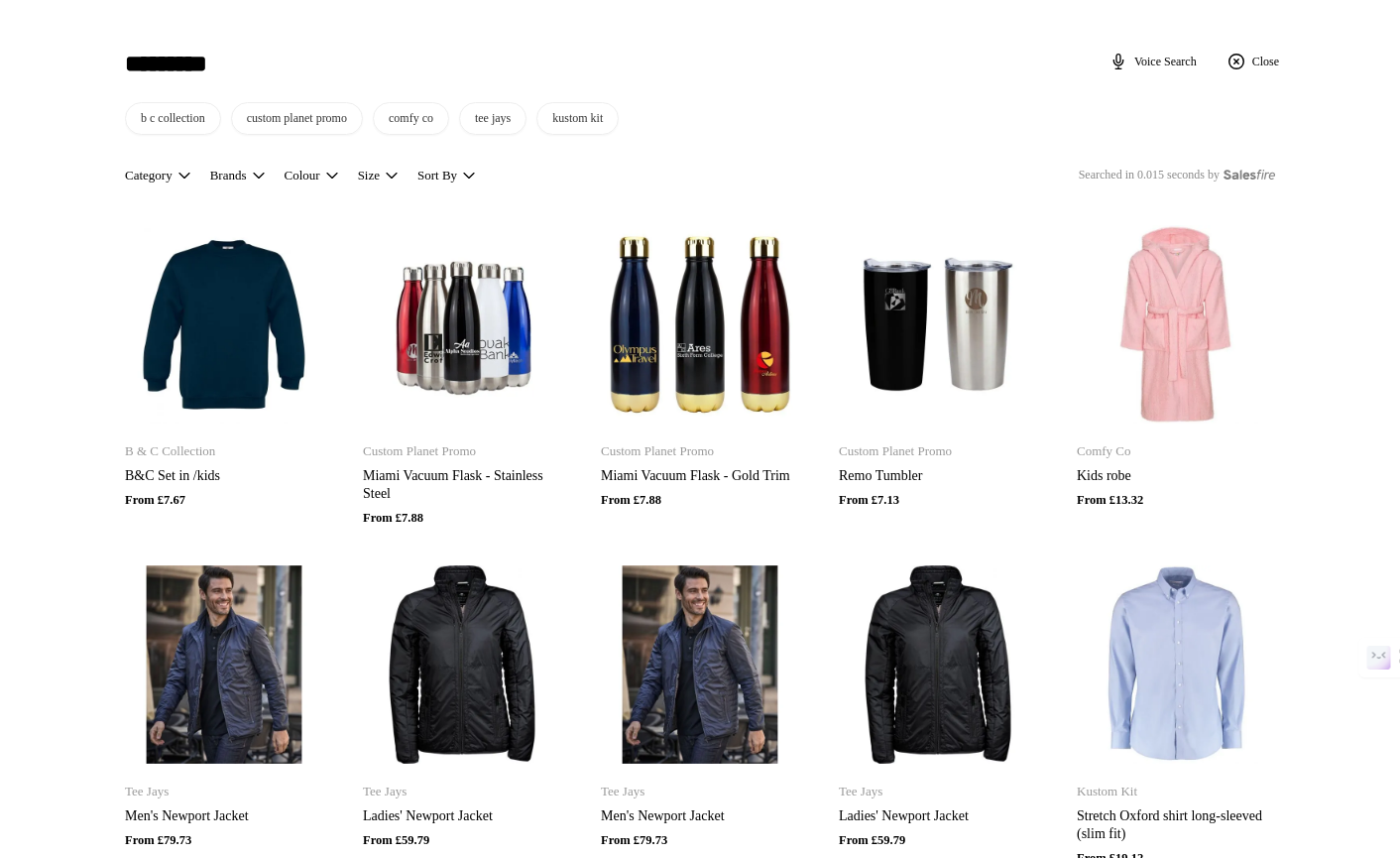scroll, scrollTop: 0, scrollLeft: 0, axis: both 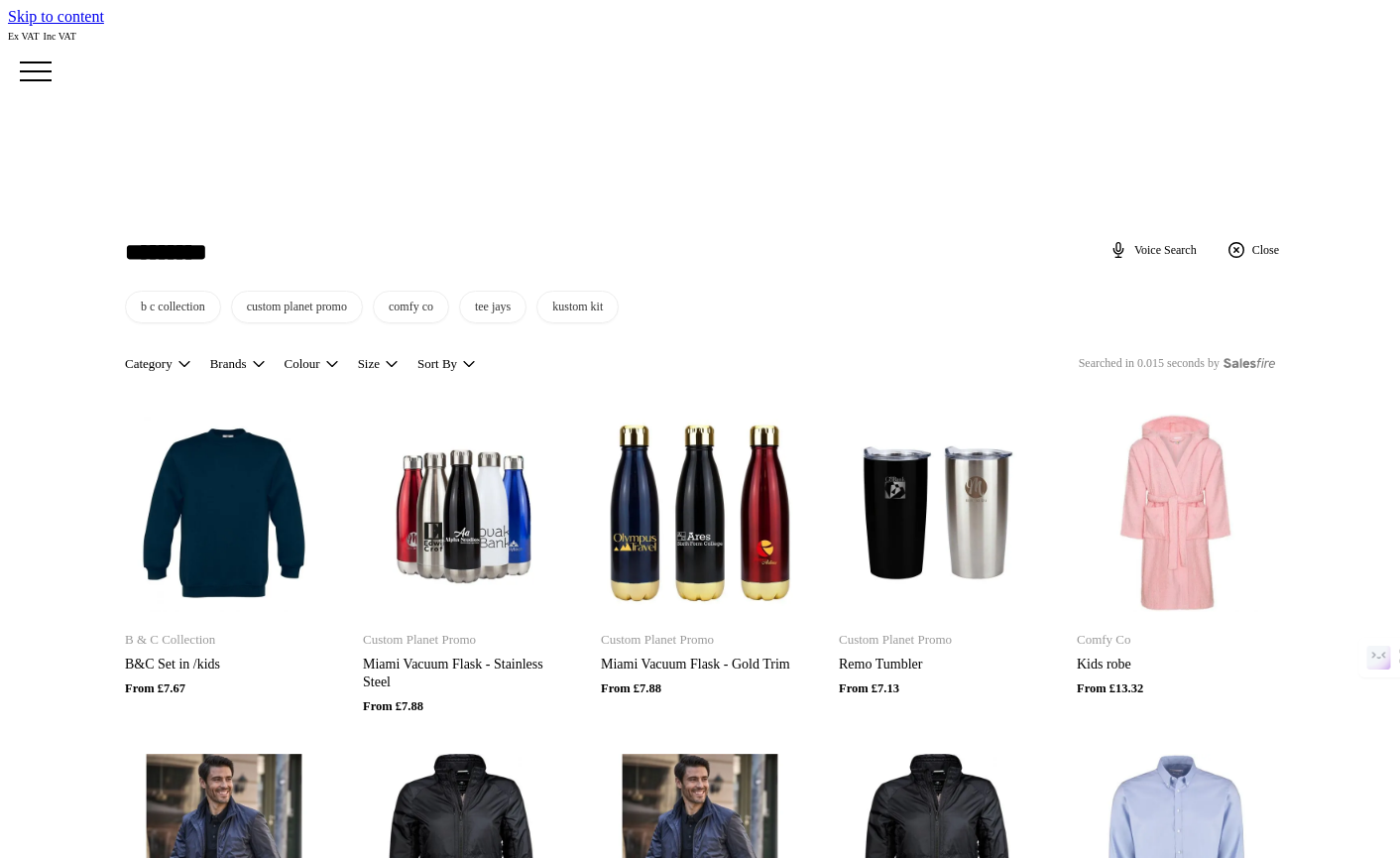 click on "***" at bounding box center (78, 2013) 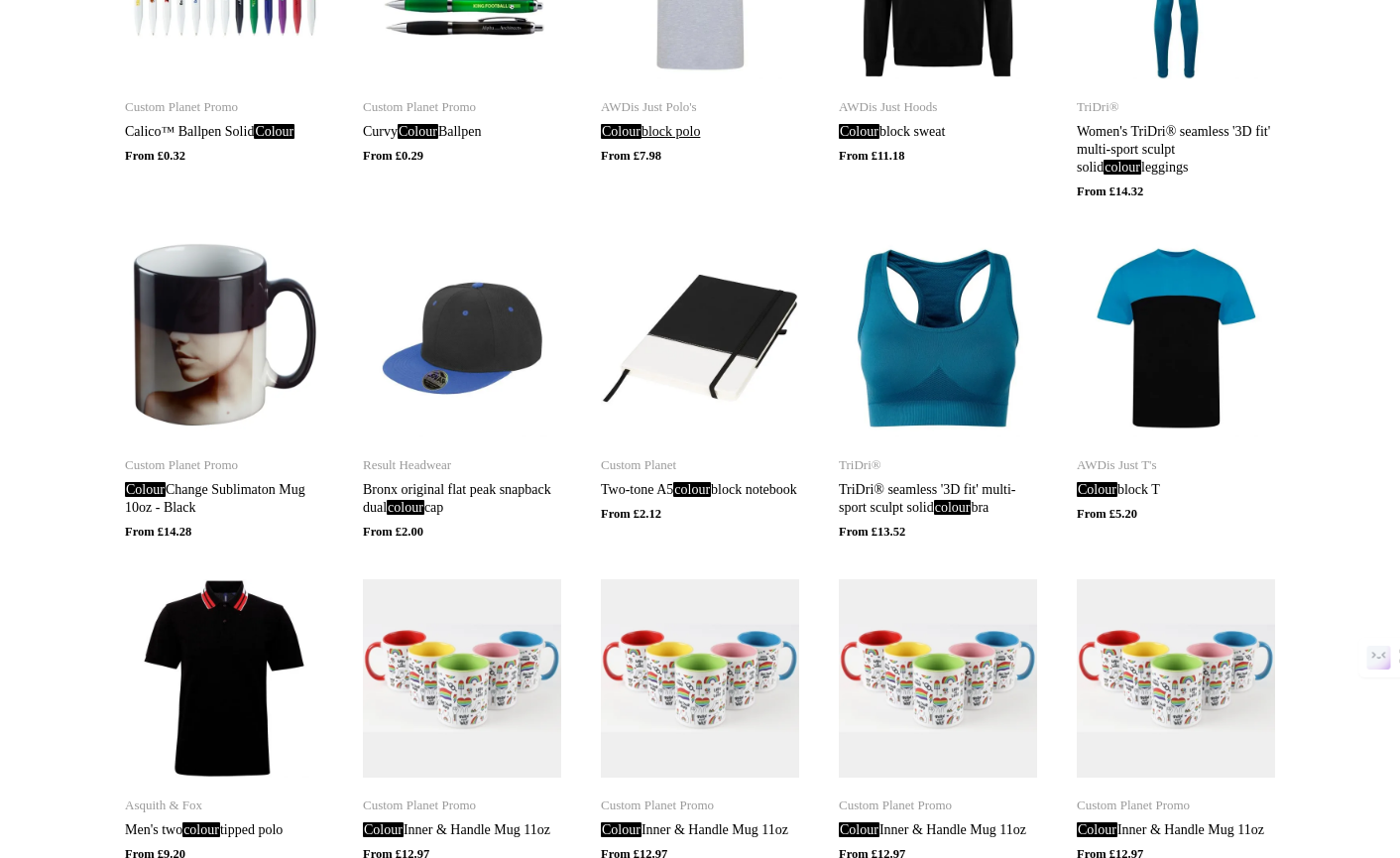 scroll, scrollTop: 0, scrollLeft: 0, axis: both 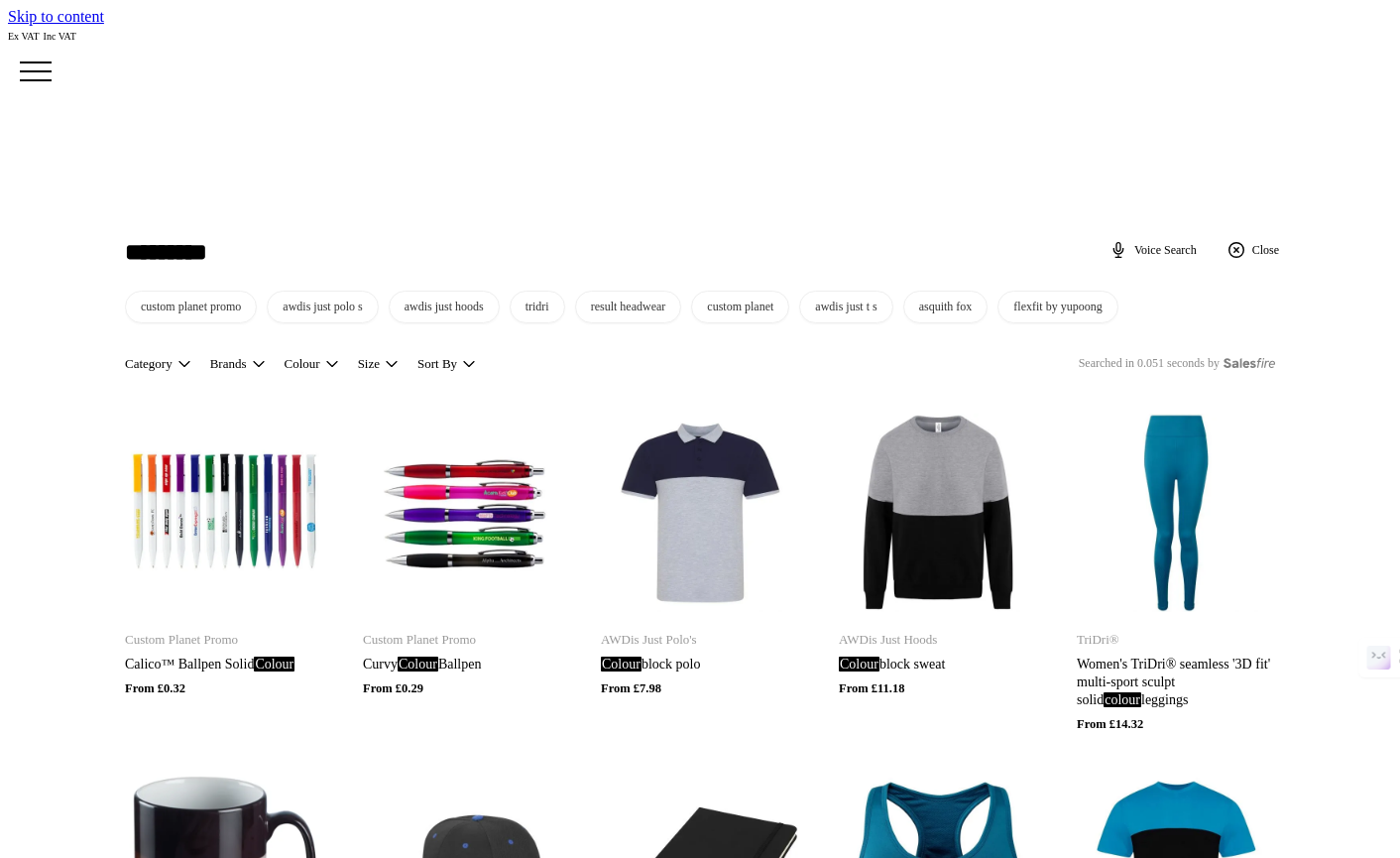type on "*********" 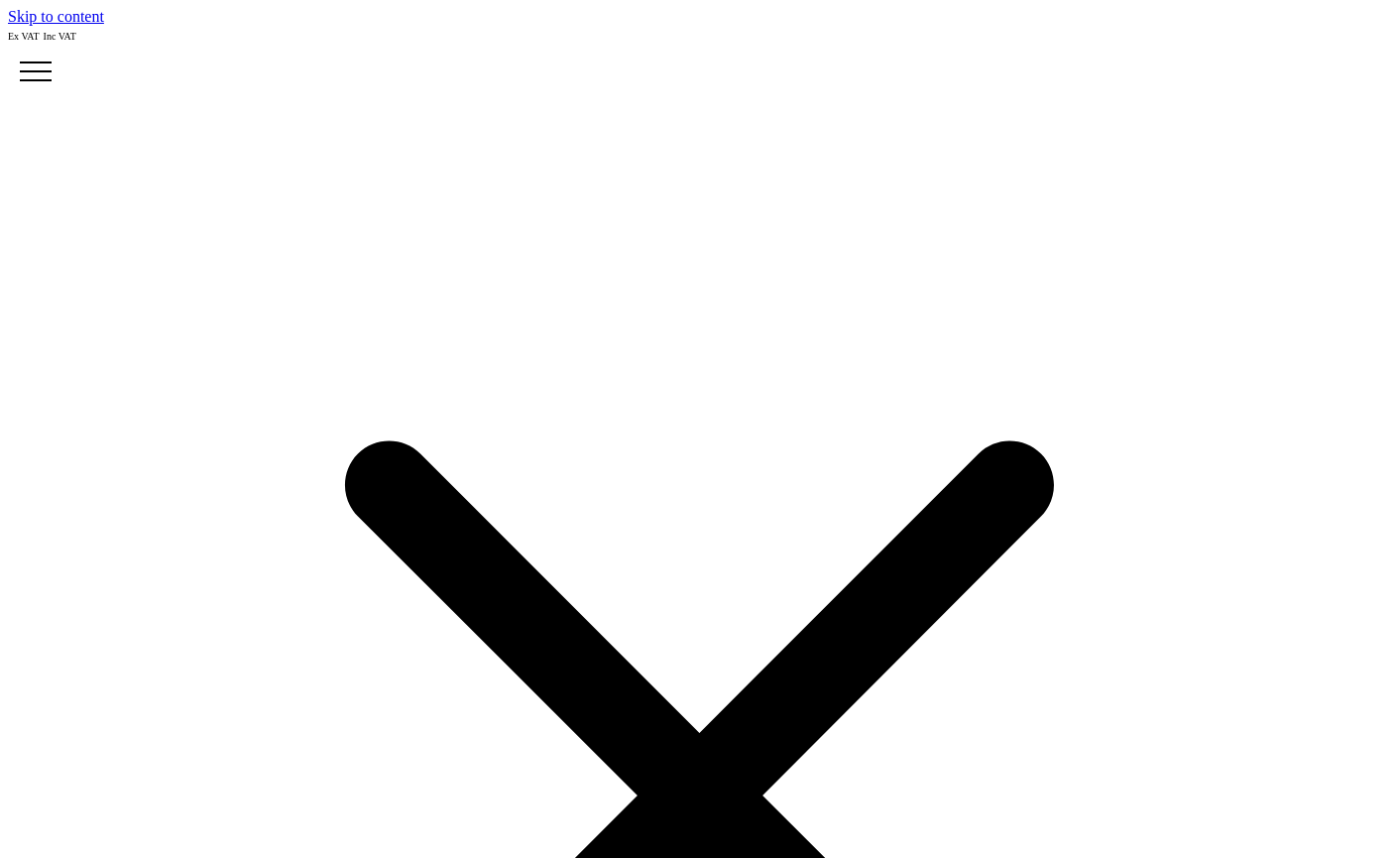 scroll, scrollTop: 0, scrollLeft: 0, axis: both 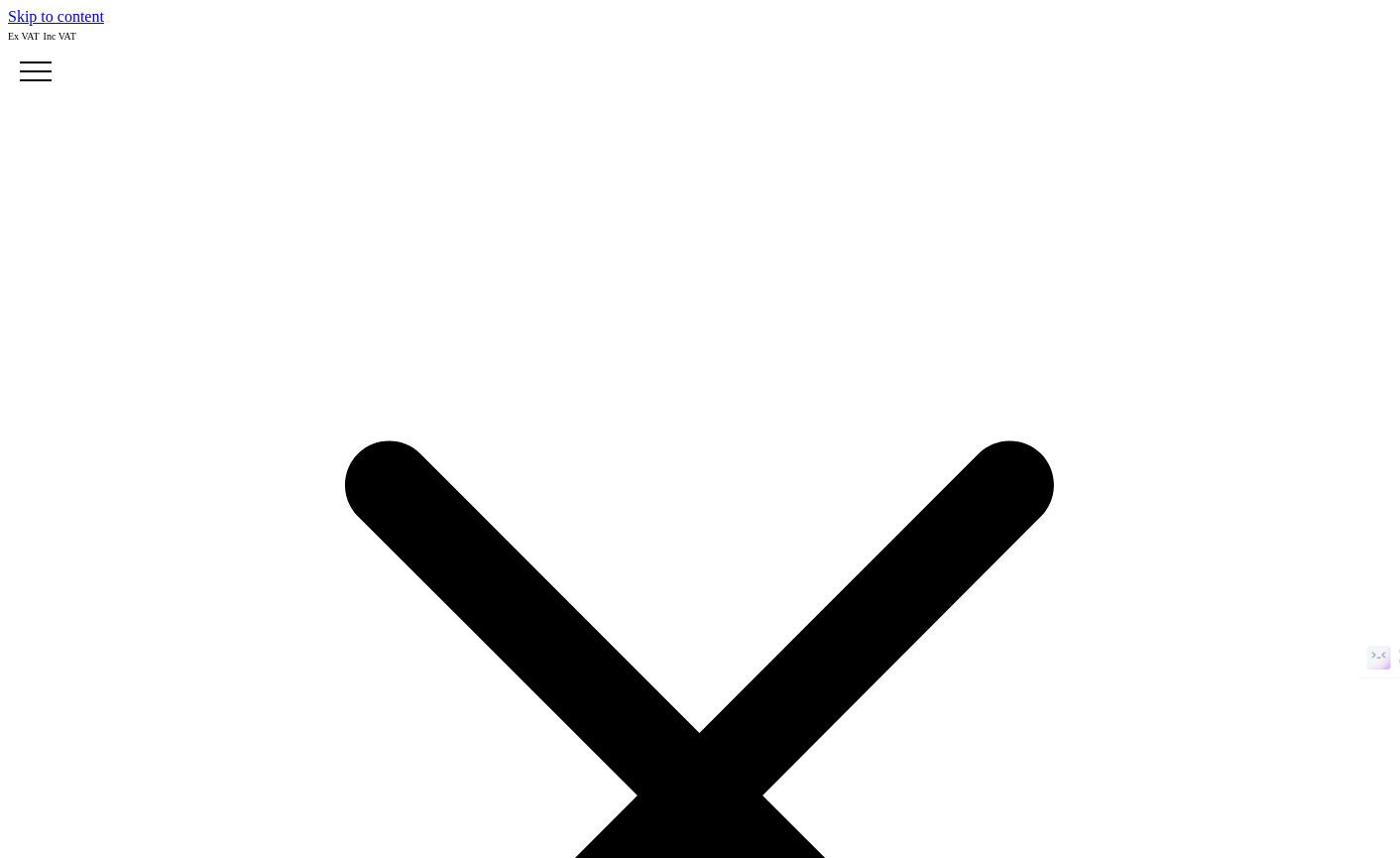 click on ">  T-Shirts" at bounding box center [740, 5165] 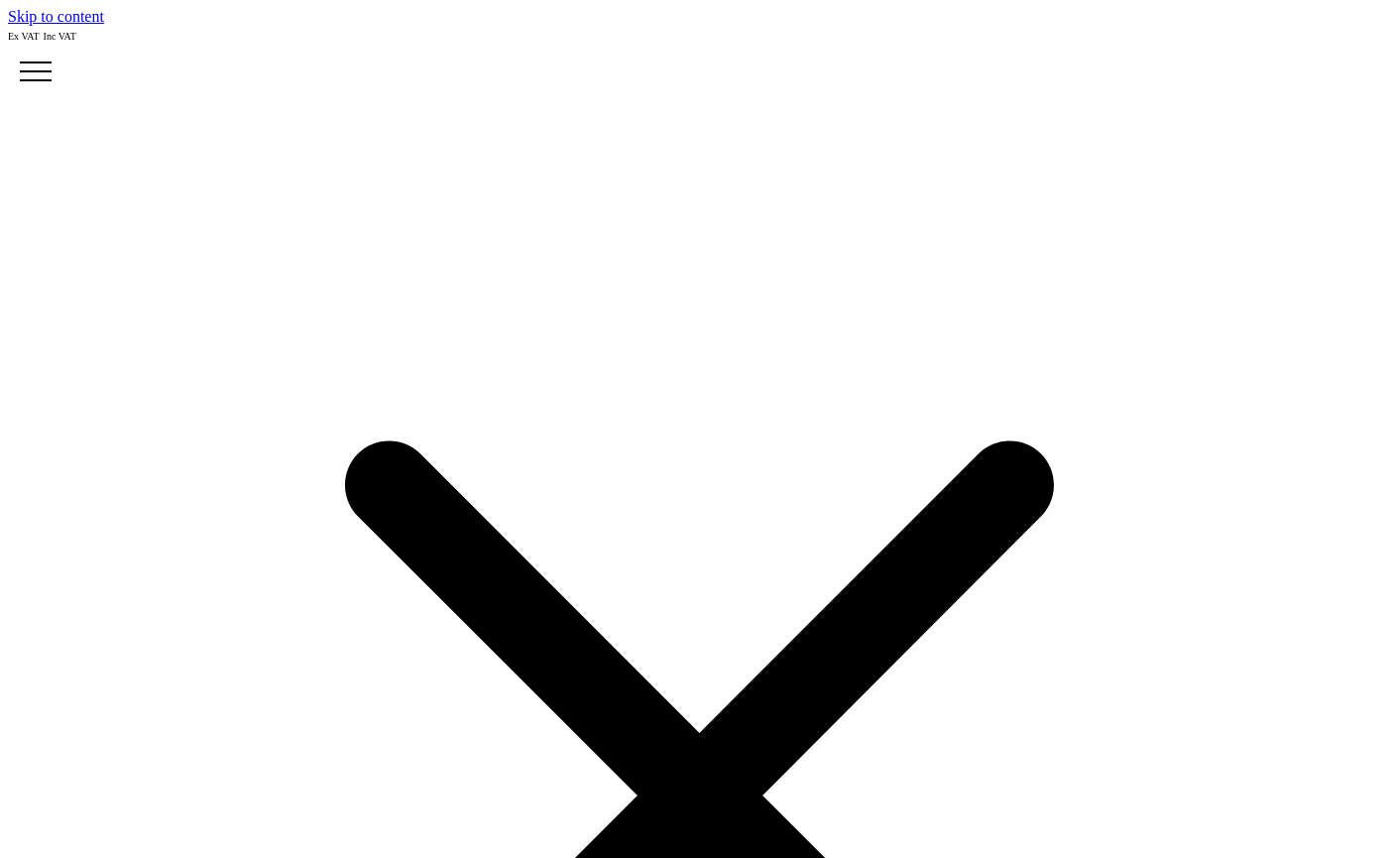 scroll, scrollTop: 0, scrollLeft: 0, axis: both 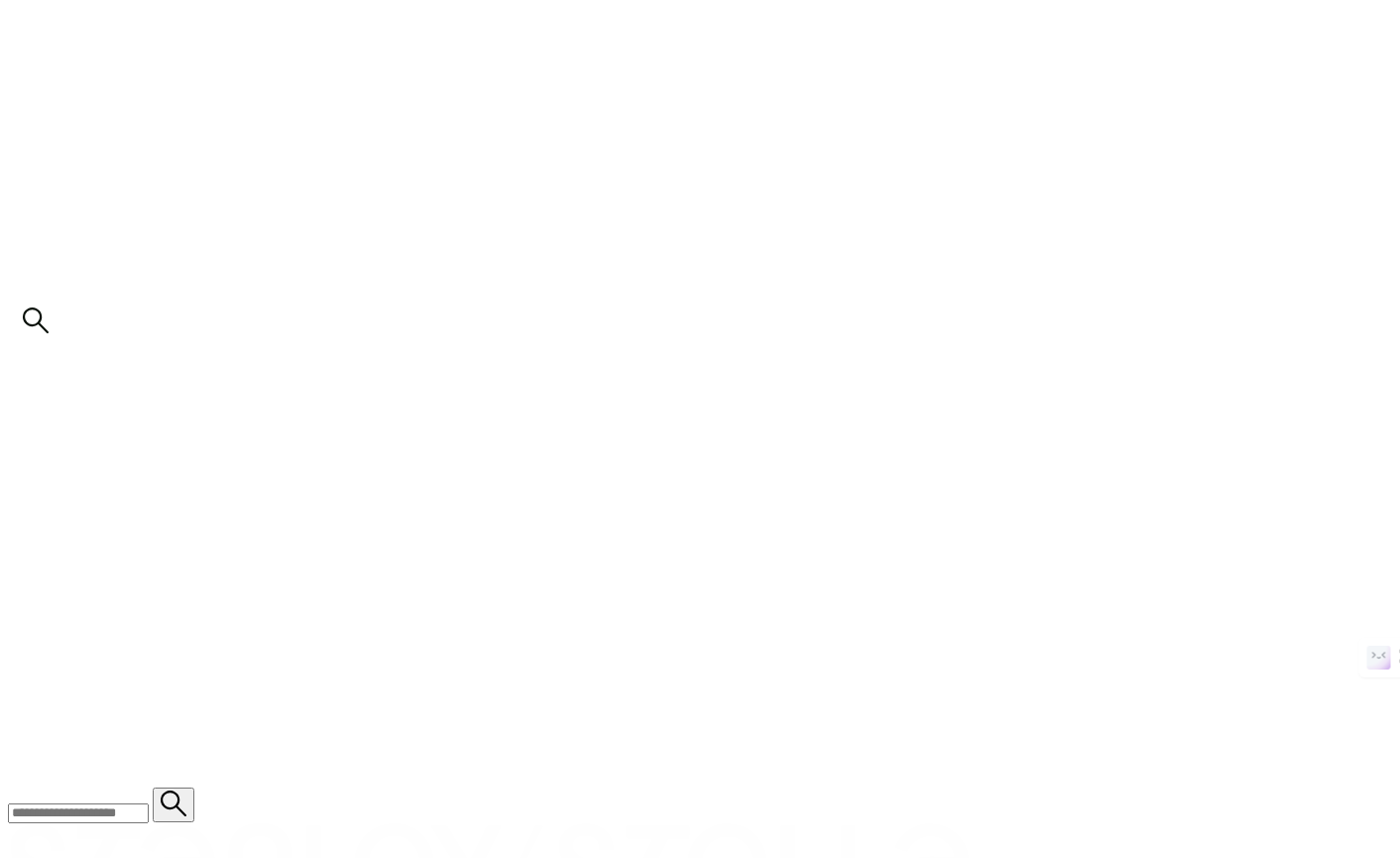 click at bounding box center [48, 20328] 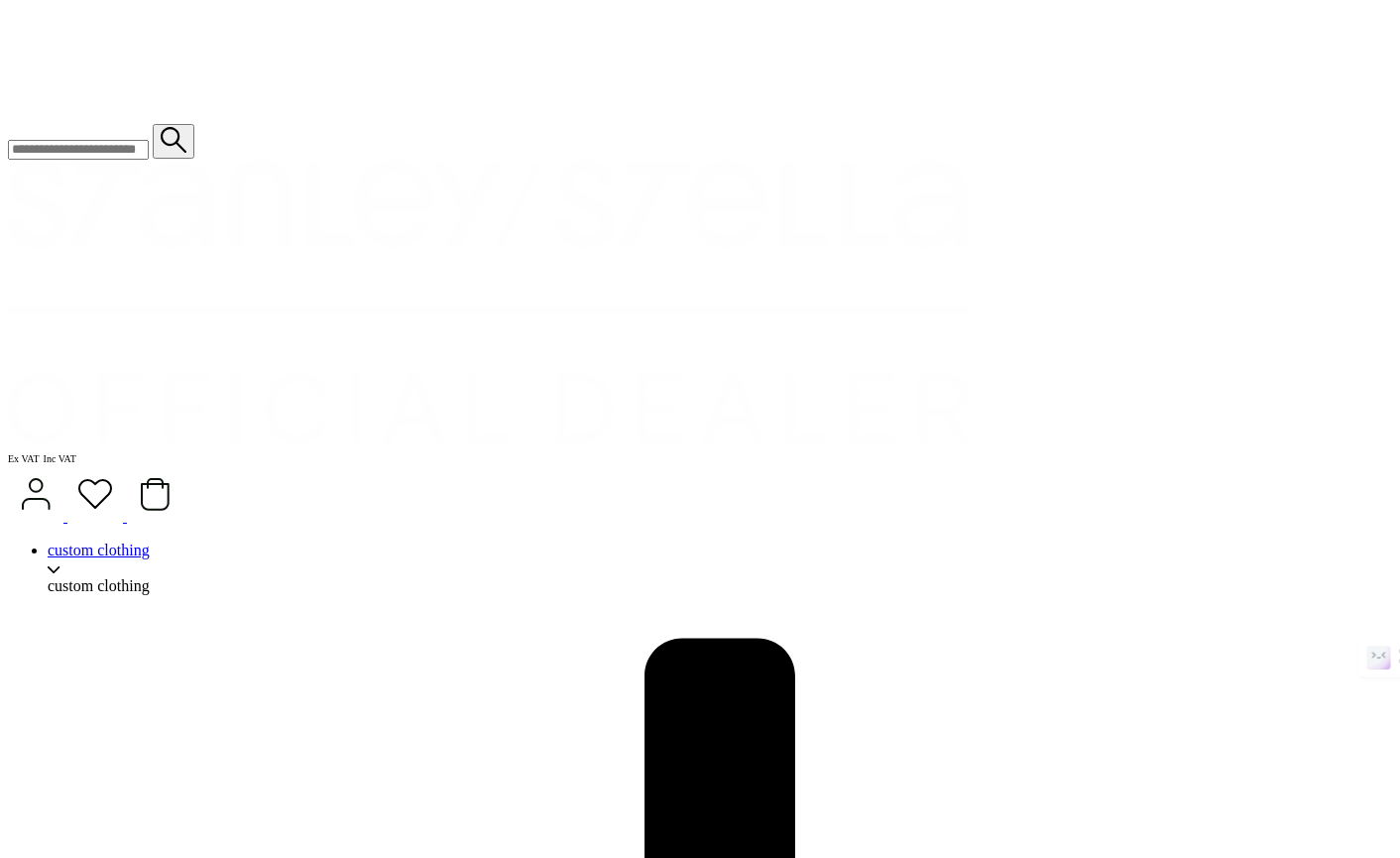 scroll, scrollTop: 2131, scrollLeft: 0, axis: vertical 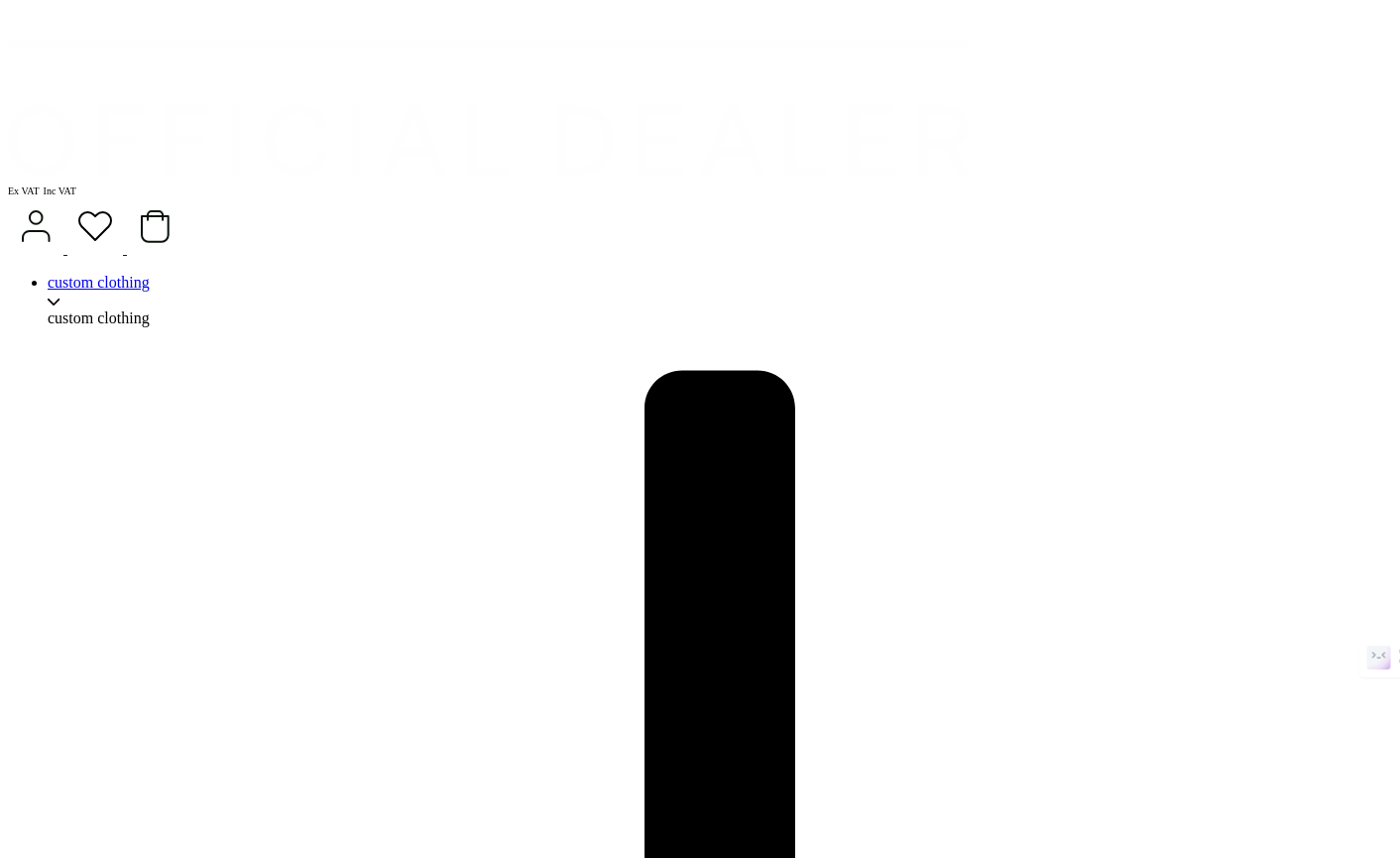 click on "Vanilla" at bounding box center [261, 21614] 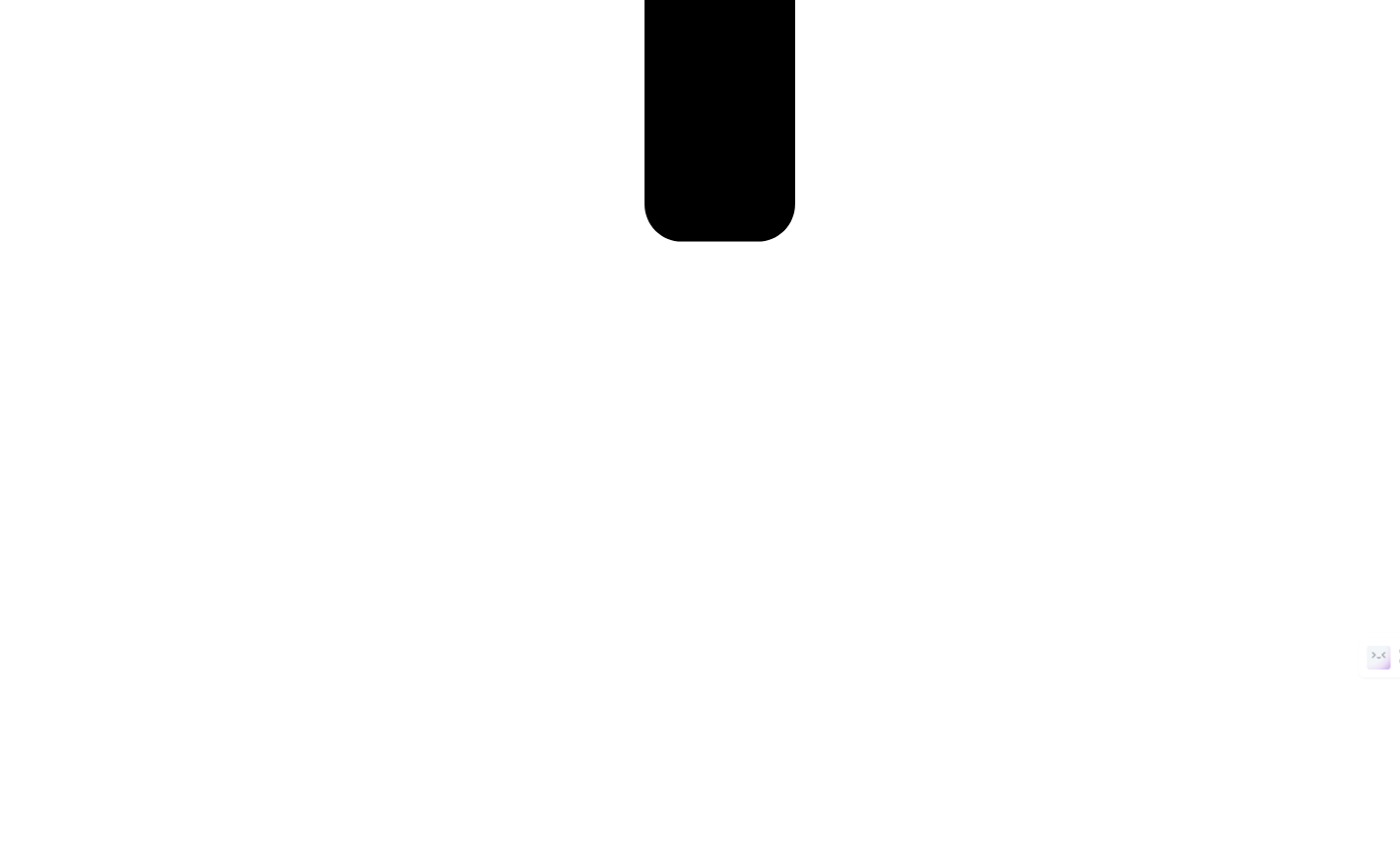 scroll, scrollTop: 3575, scrollLeft: 0, axis: vertical 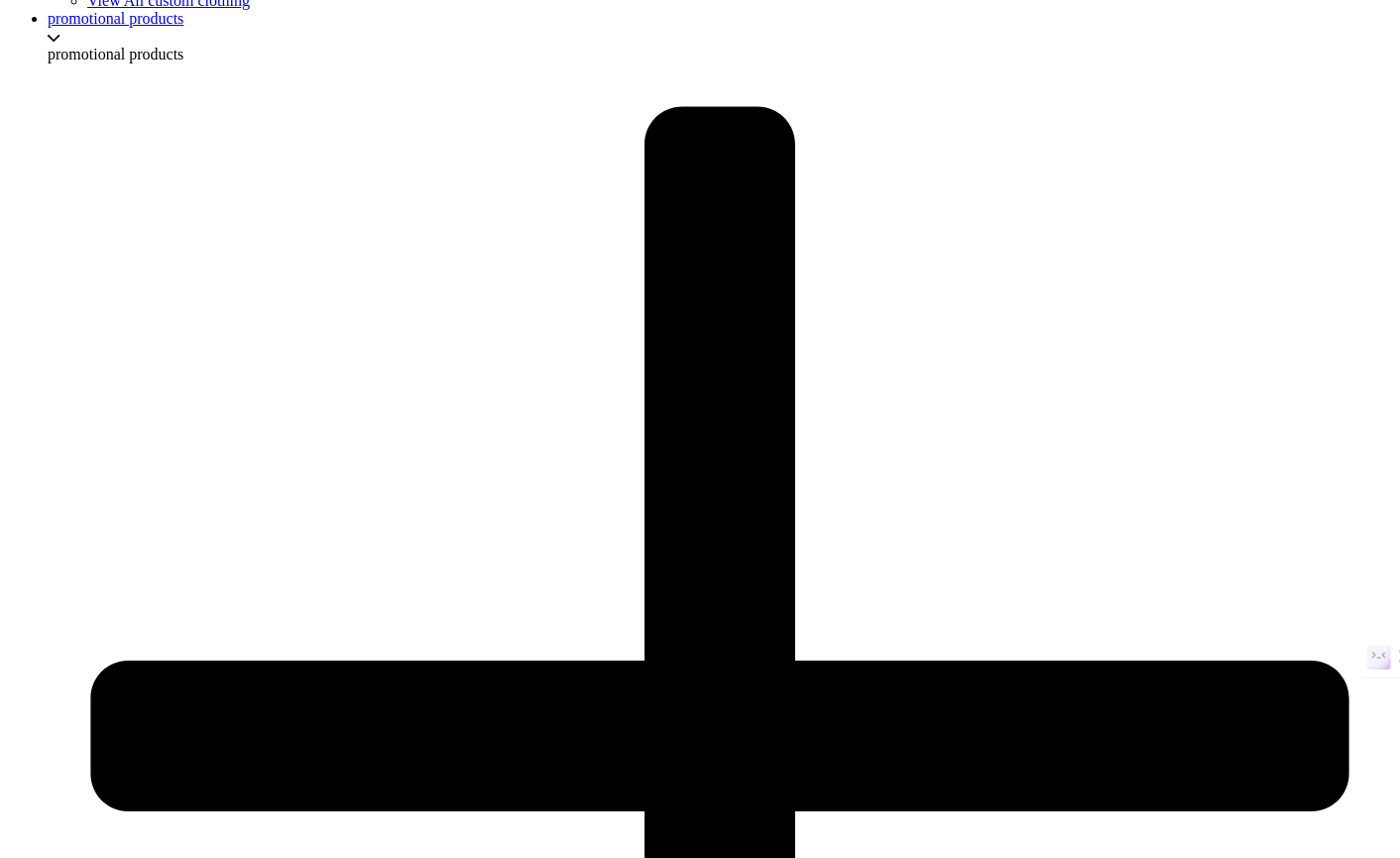 click on "2" at bounding box center [52, 18811] 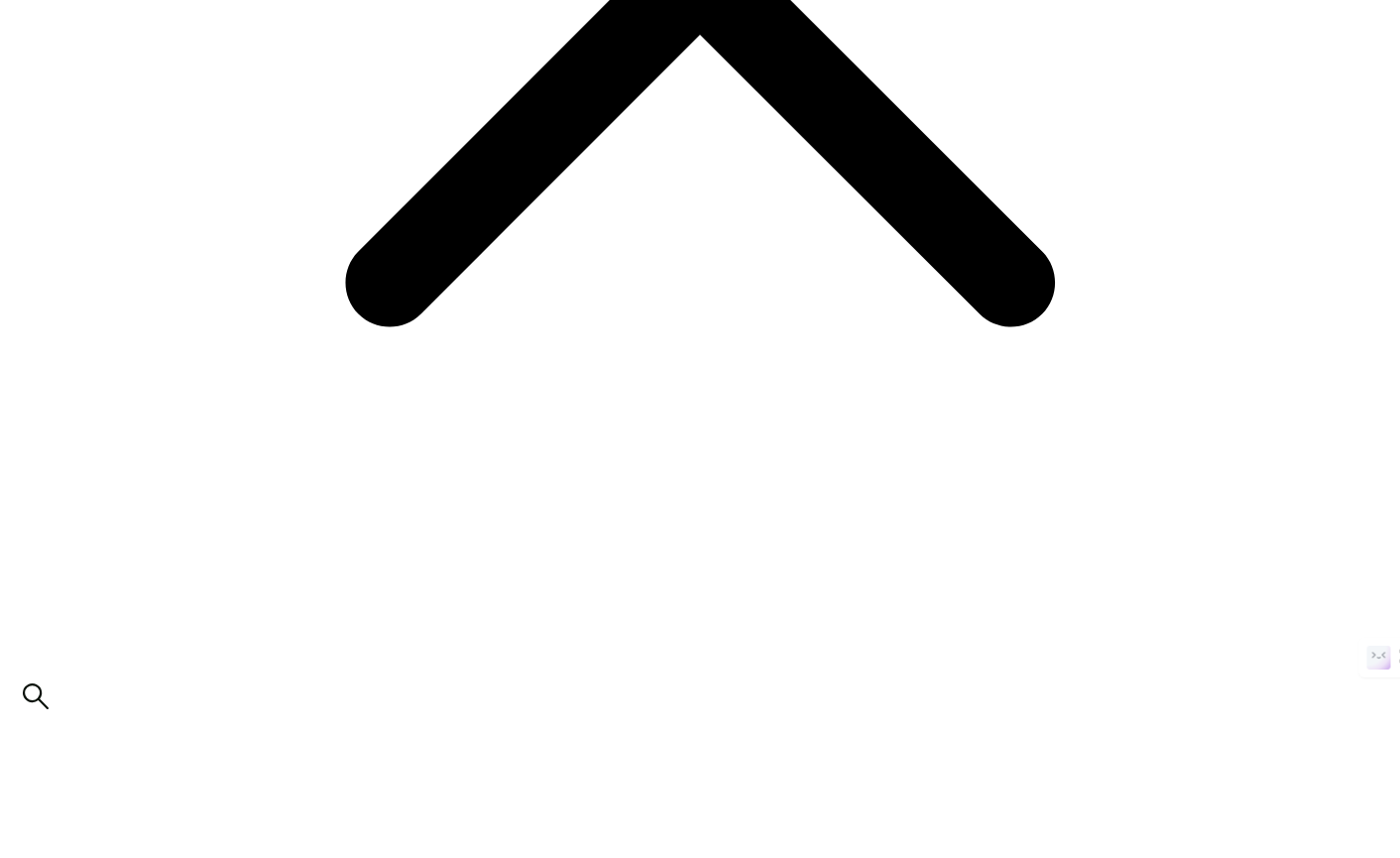 scroll, scrollTop: 801, scrollLeft: 0, axis: vertical 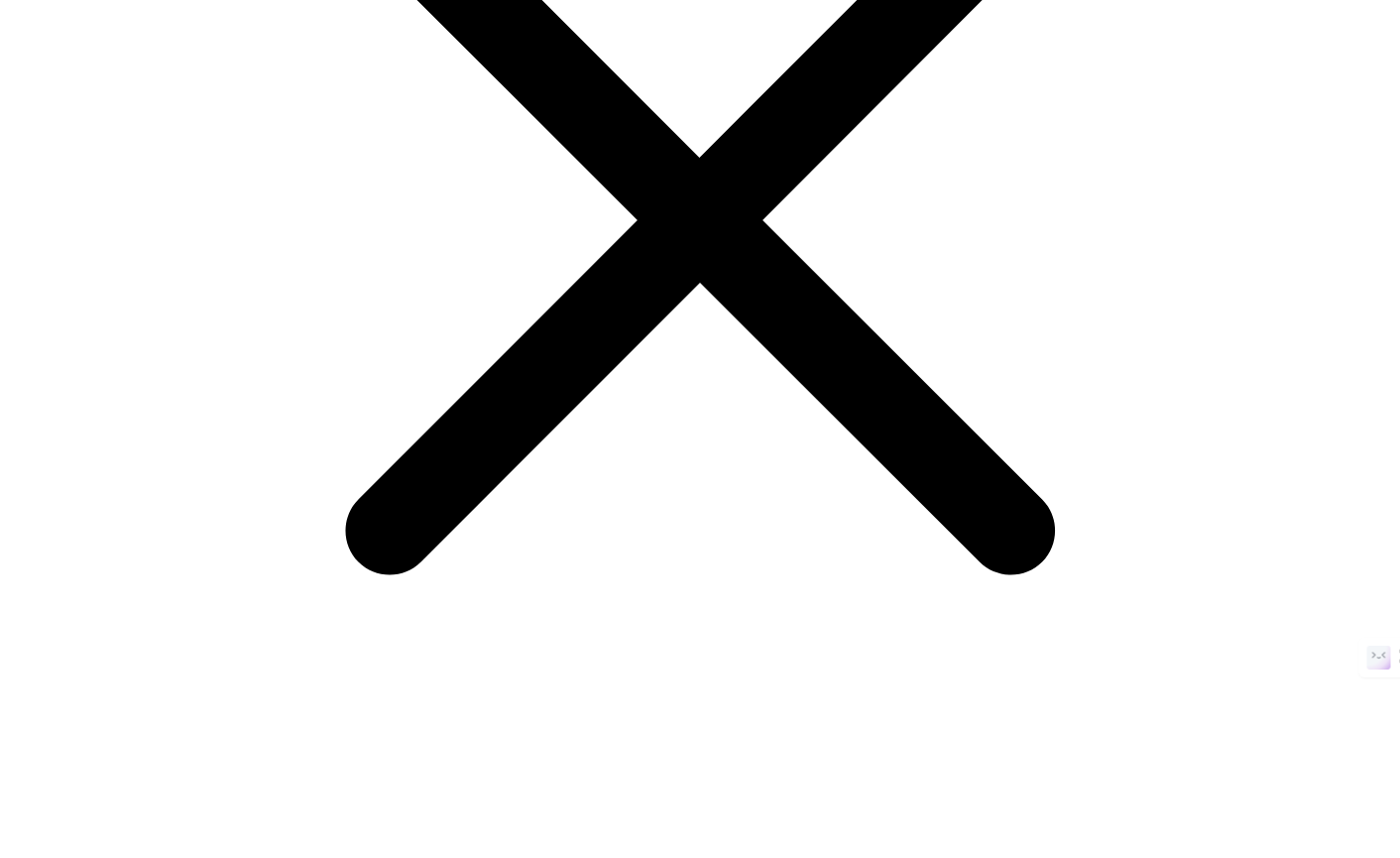 click on "*" at bounding box center [94, 21511] 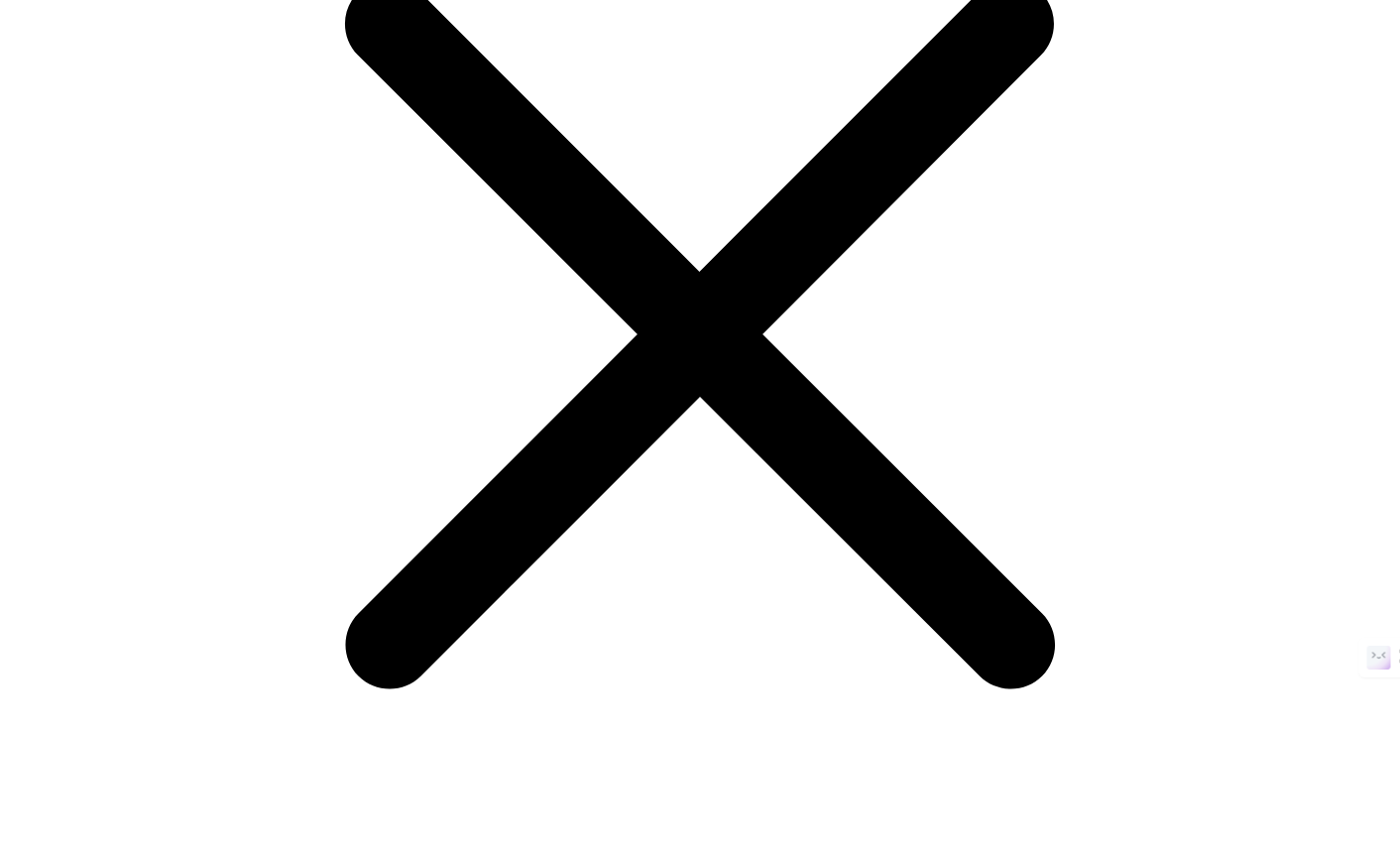 scroll, scrollTop: 290, scrollLeft: 0, axis: vertical 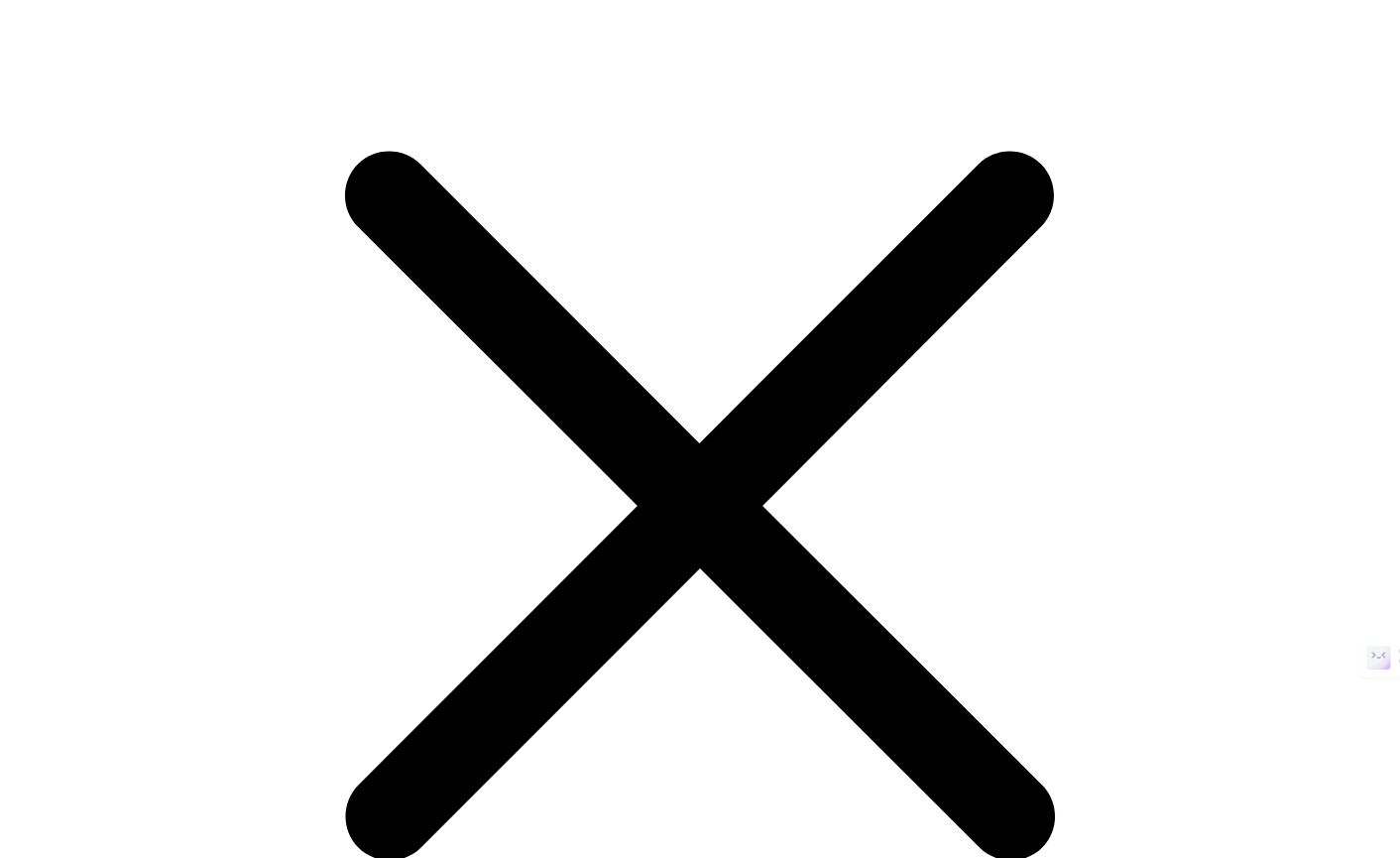 click at bounding box center [140, 21566] 